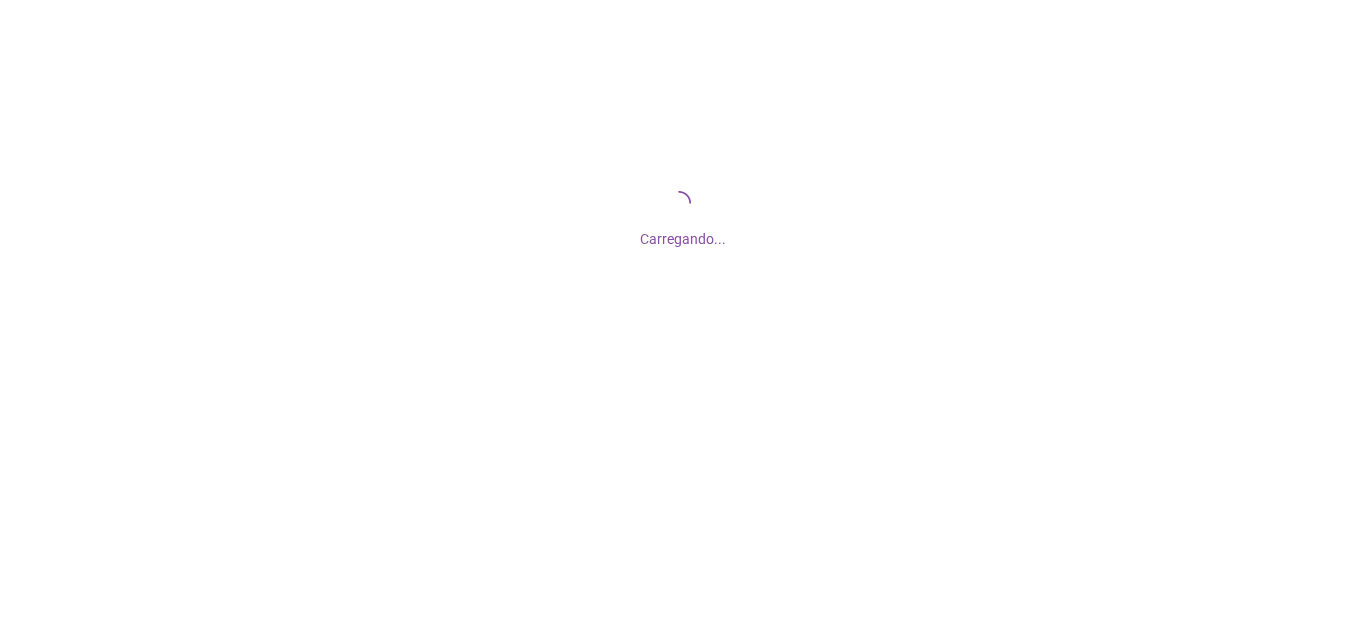 scroll, scrollTop: 0, scrollLeft: 0, axis: both 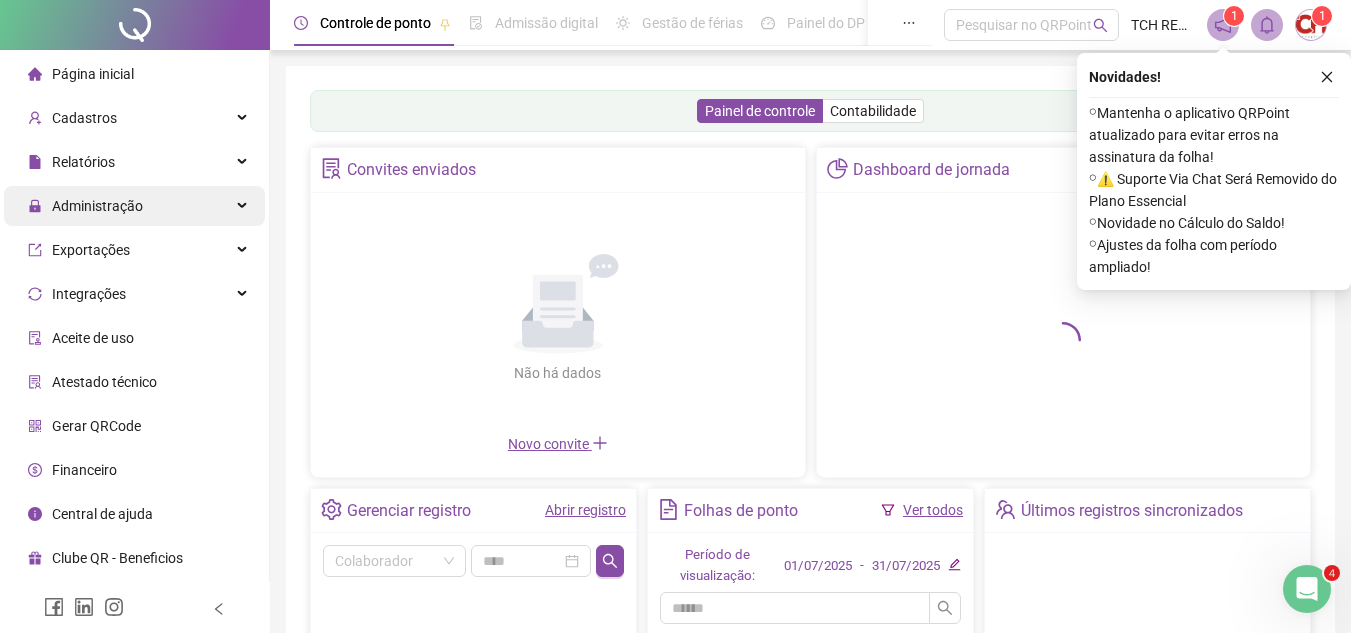click on "Administração" at bounding box center [97, 206] 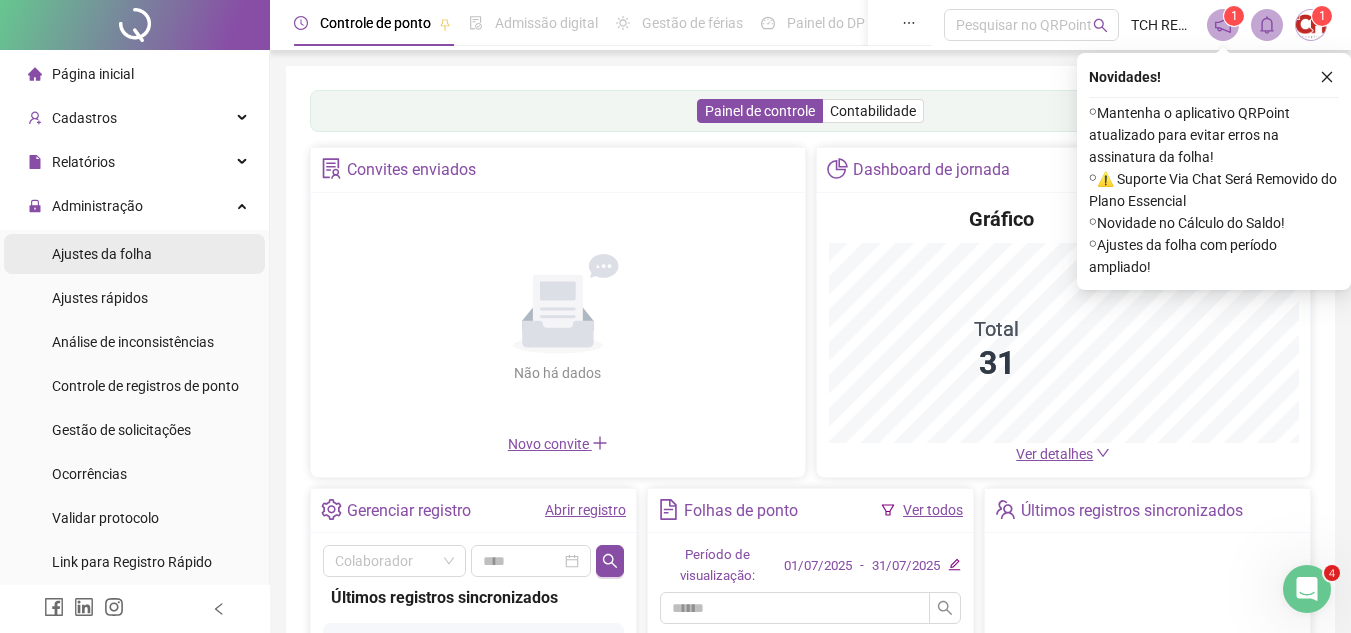 click on "Ajustes da folha" at bounding box center (102, 254) 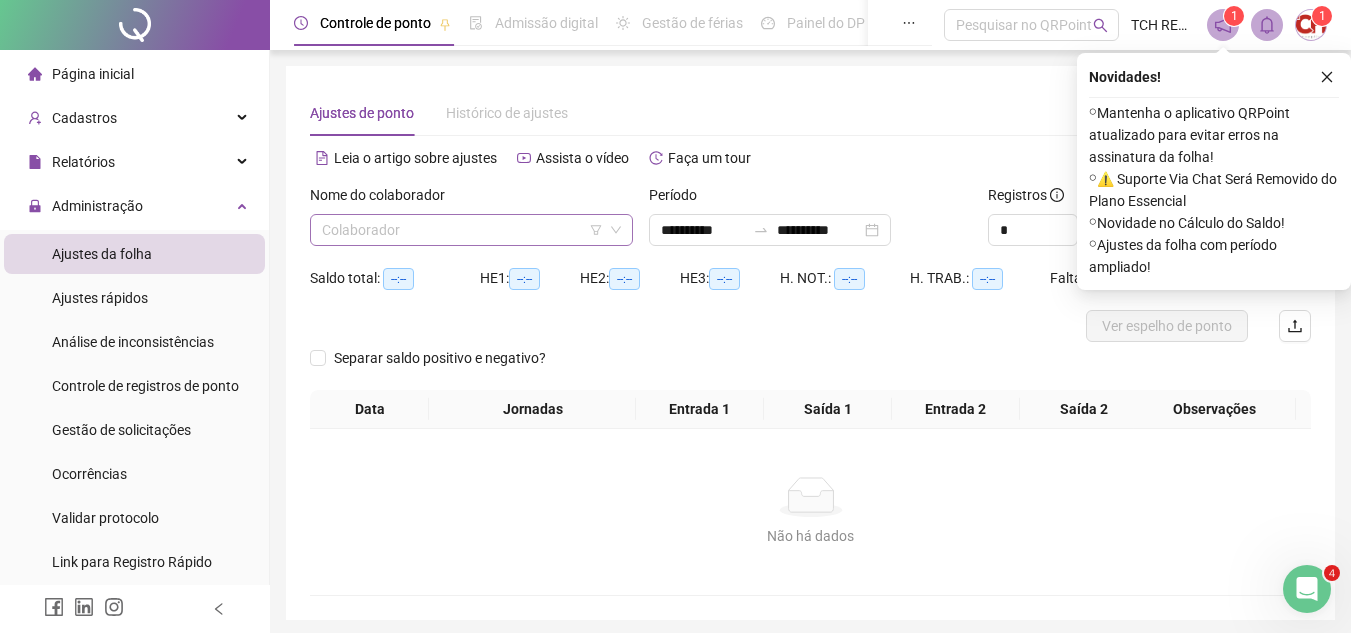 click at bounding box center [462, 230] 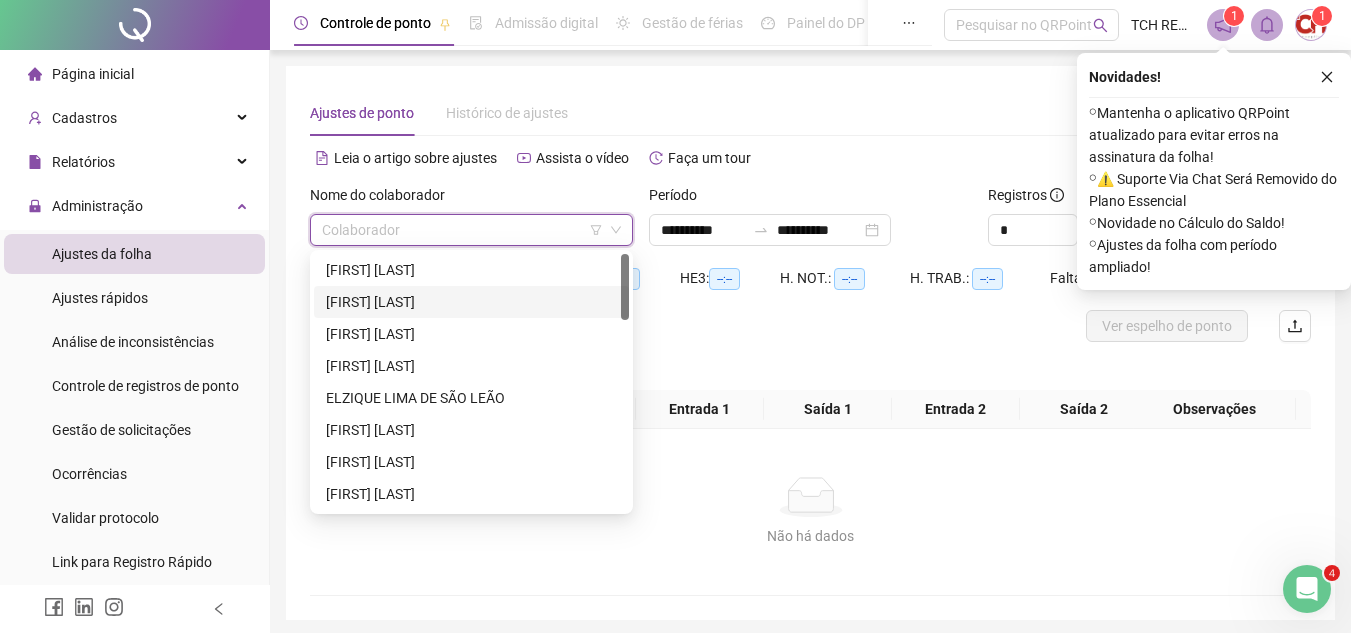 click on "[FIRST] [LAST]" at bounding box center (471, 302) 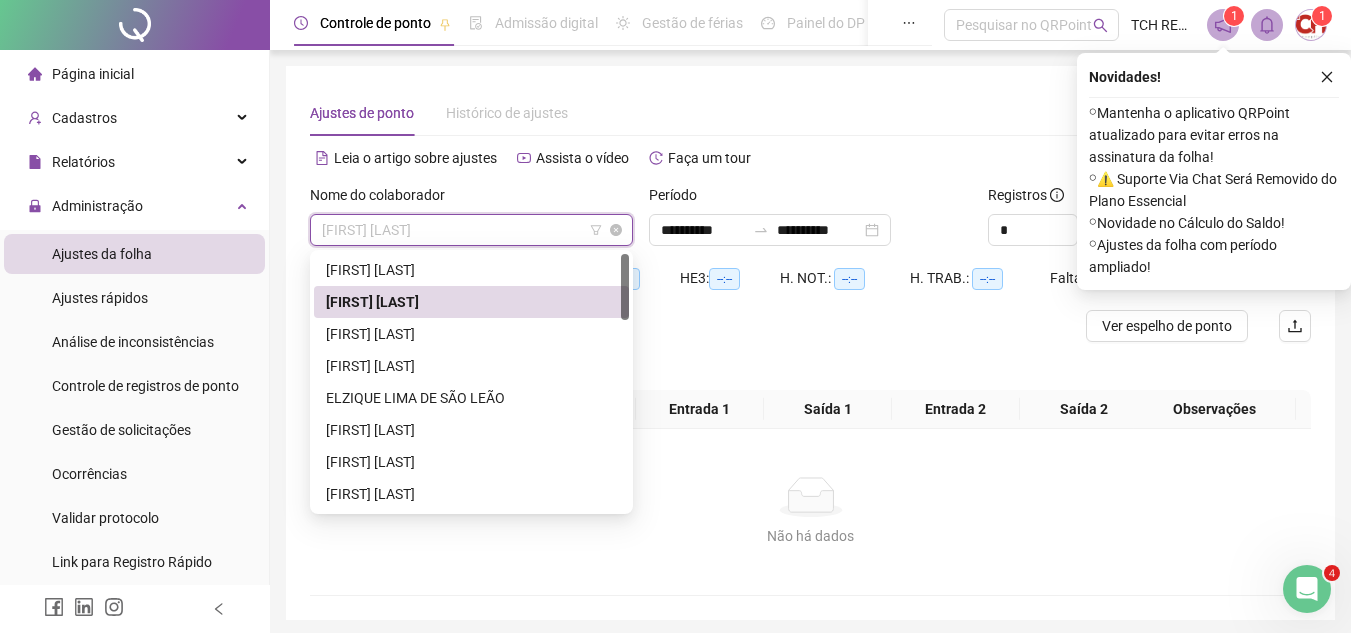 click on "[FIRST] [LAST]" at bounding box center [471, 230] 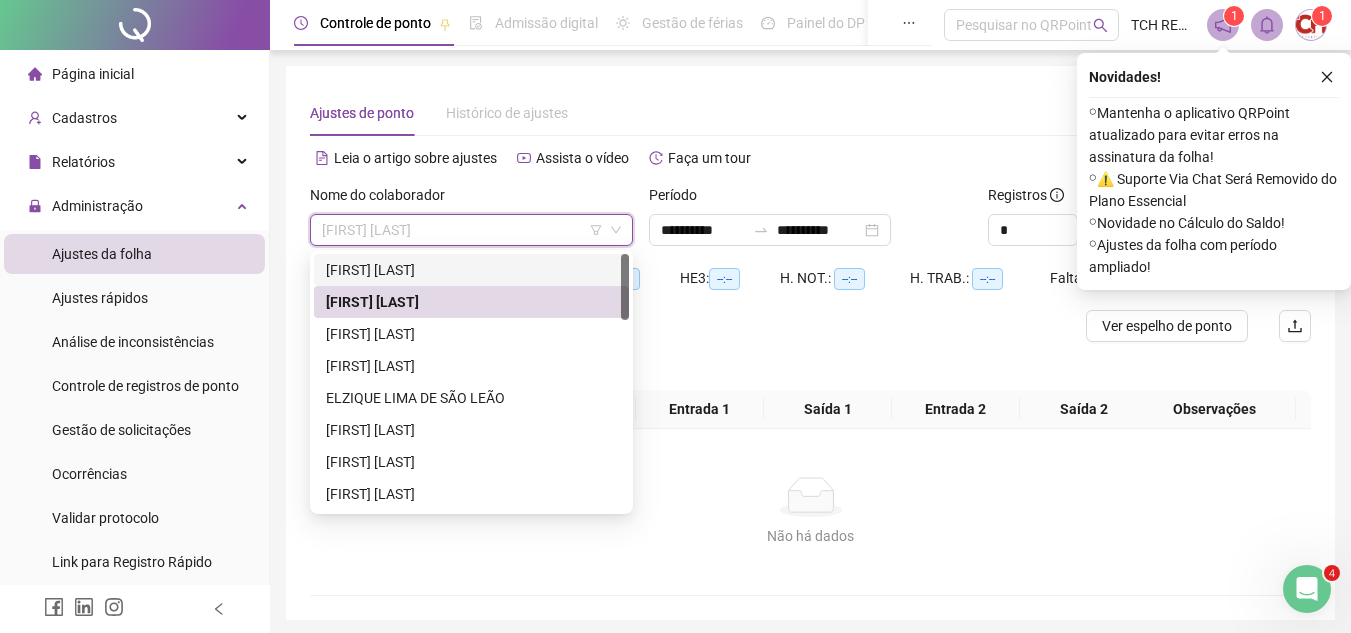 click on "[FIRST] [LAST]" at bounding box center [471, 270] 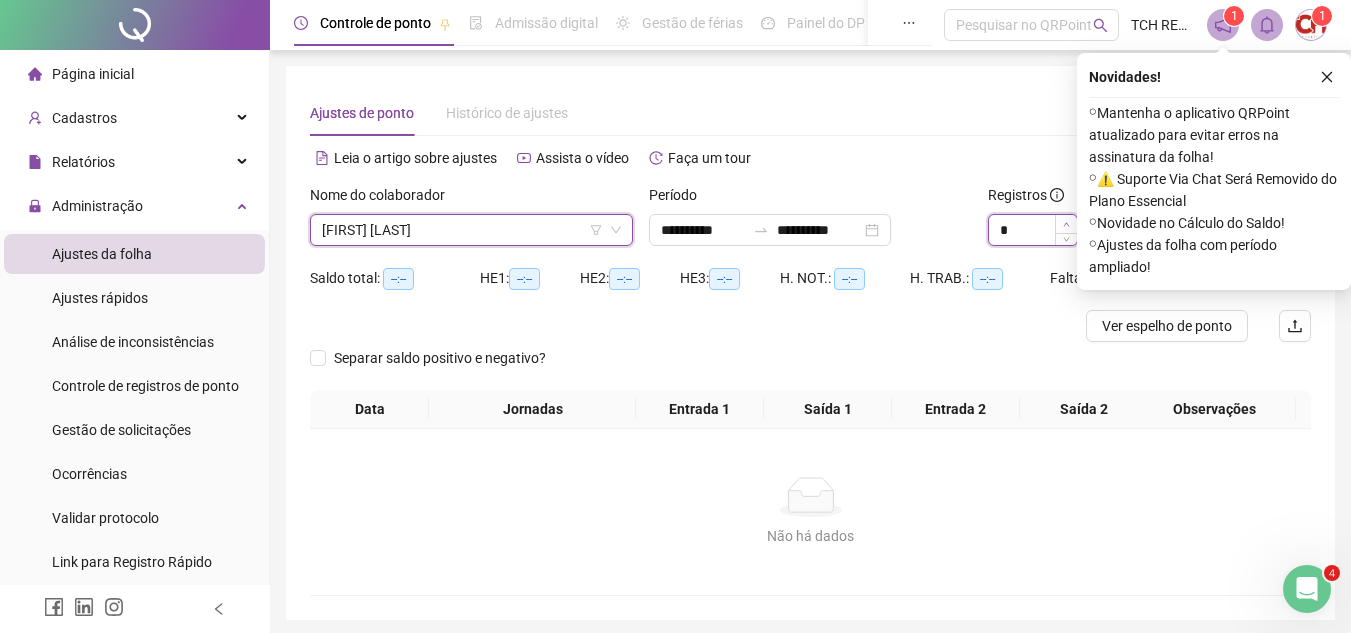 click 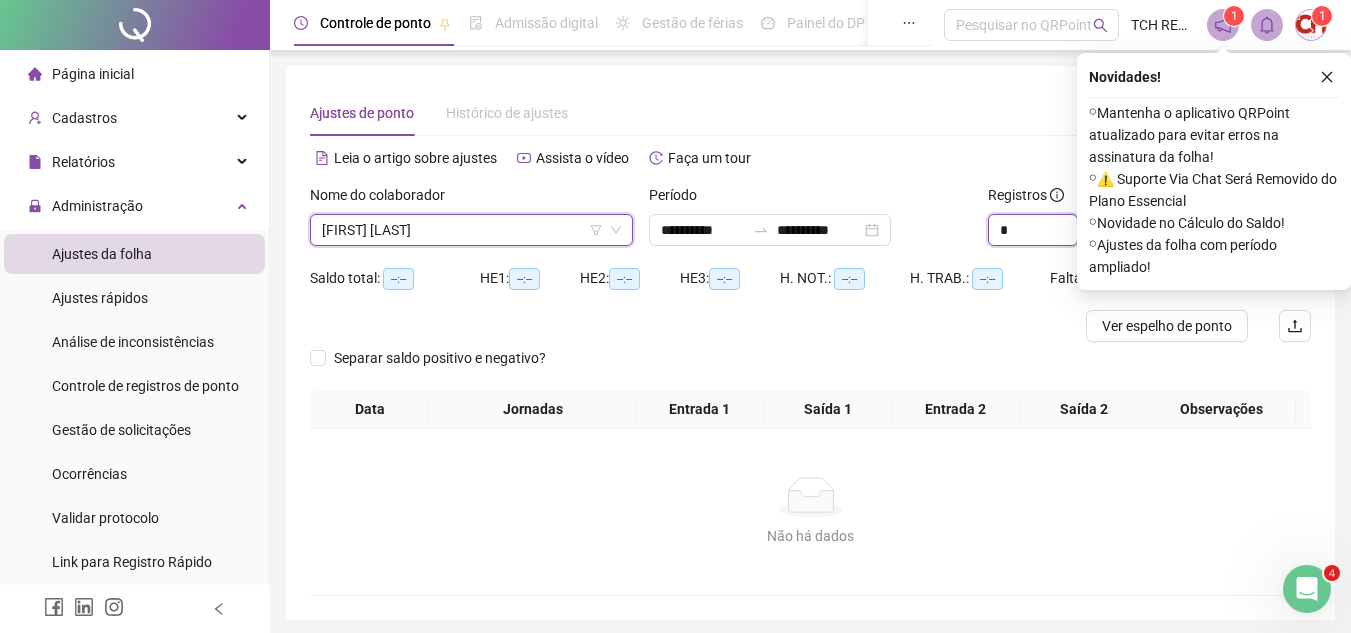 type on "*" 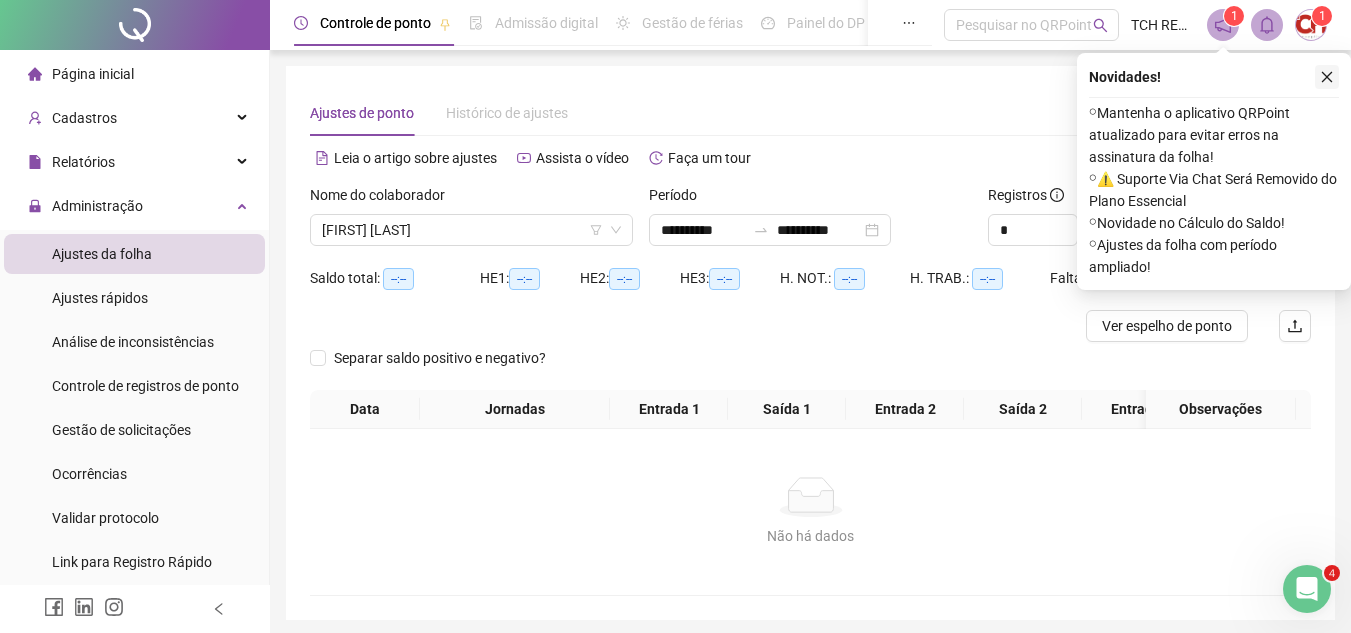 click 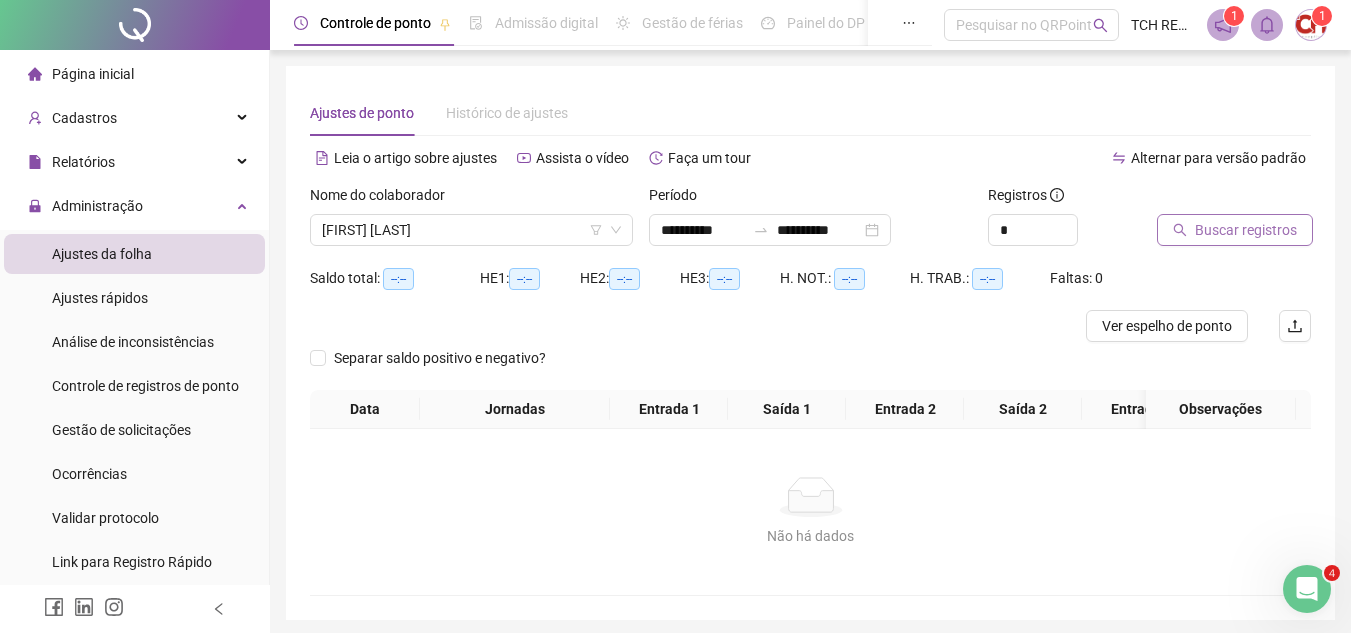click on "Buscar registros" at bounding box center (1246, 230) 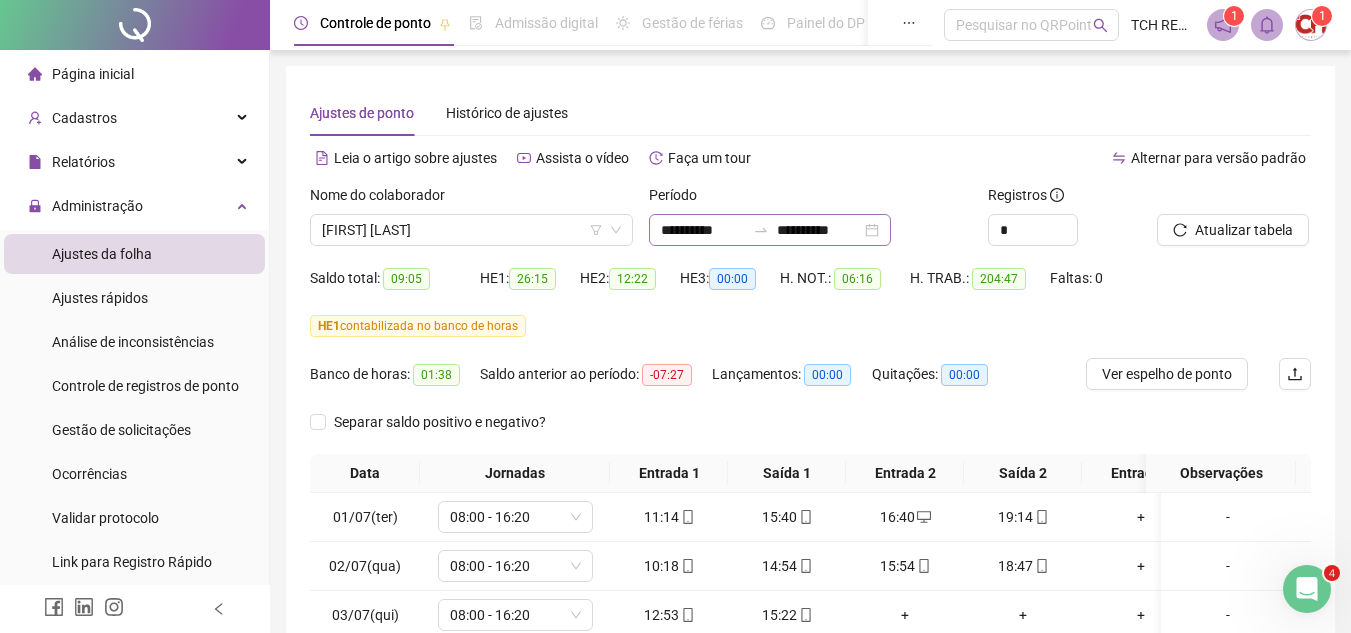click on "**********" at bounding box center [770, 230] 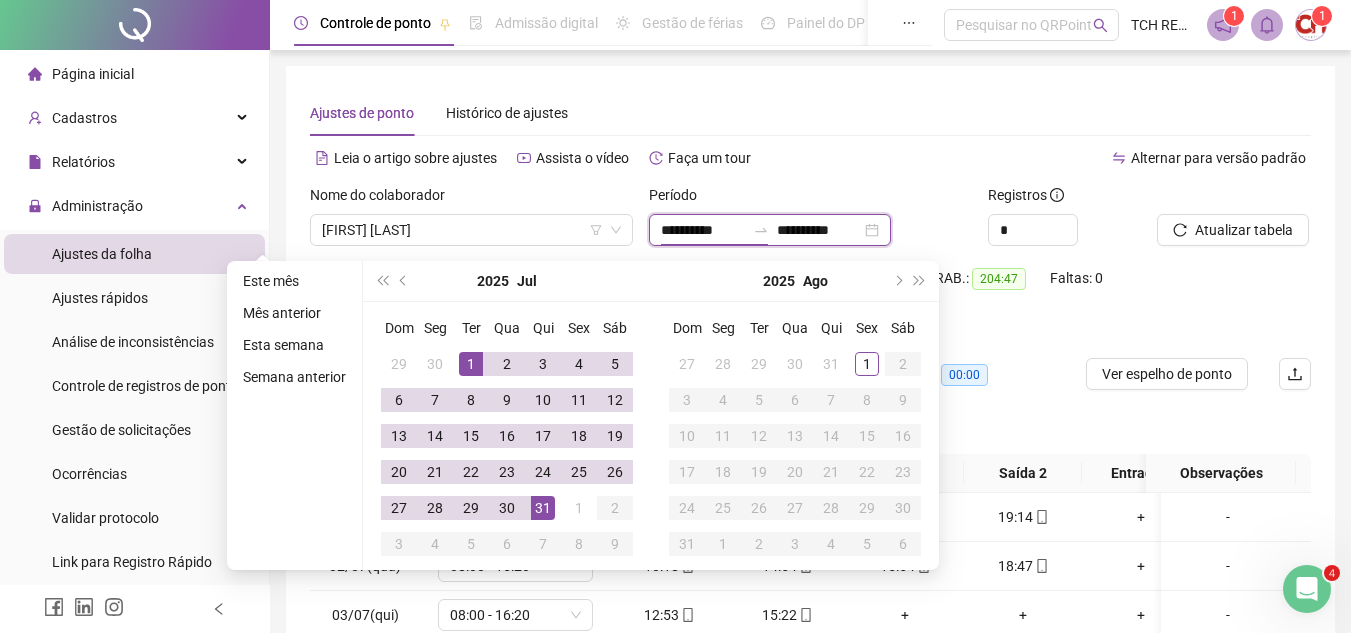 click on "**********" at bounding box center (770, 230) 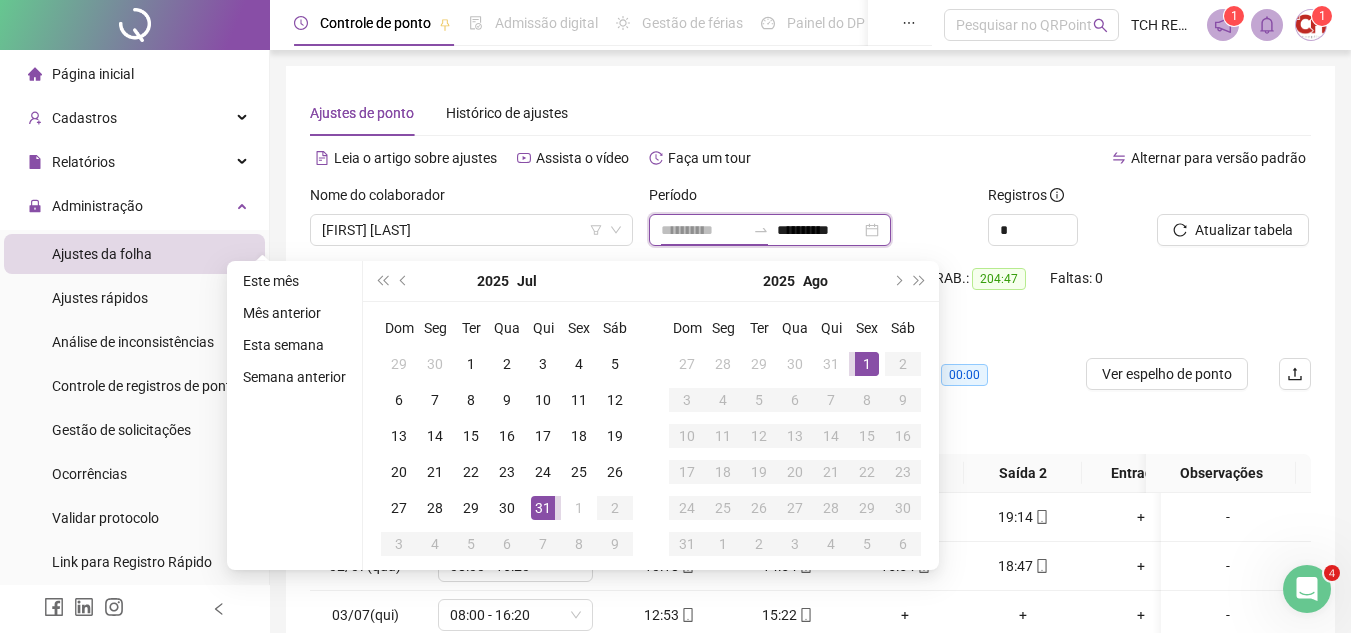 type on "**********" 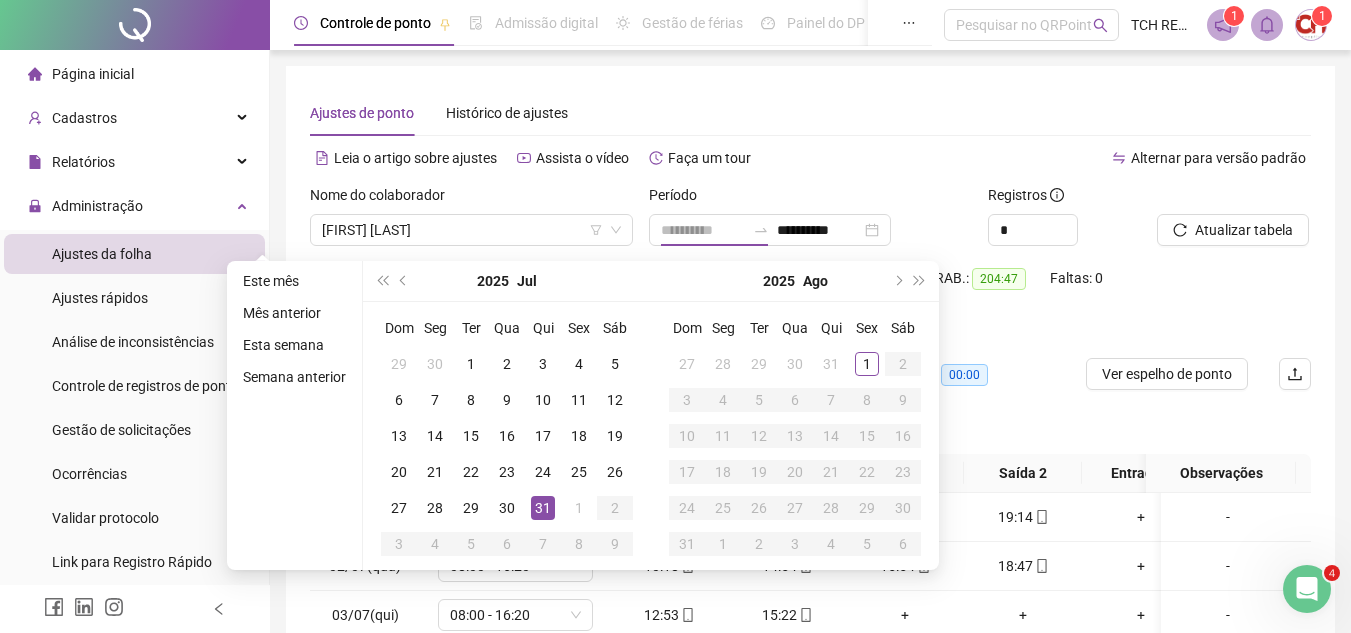 click on "31" at bounding box center (543, 508) 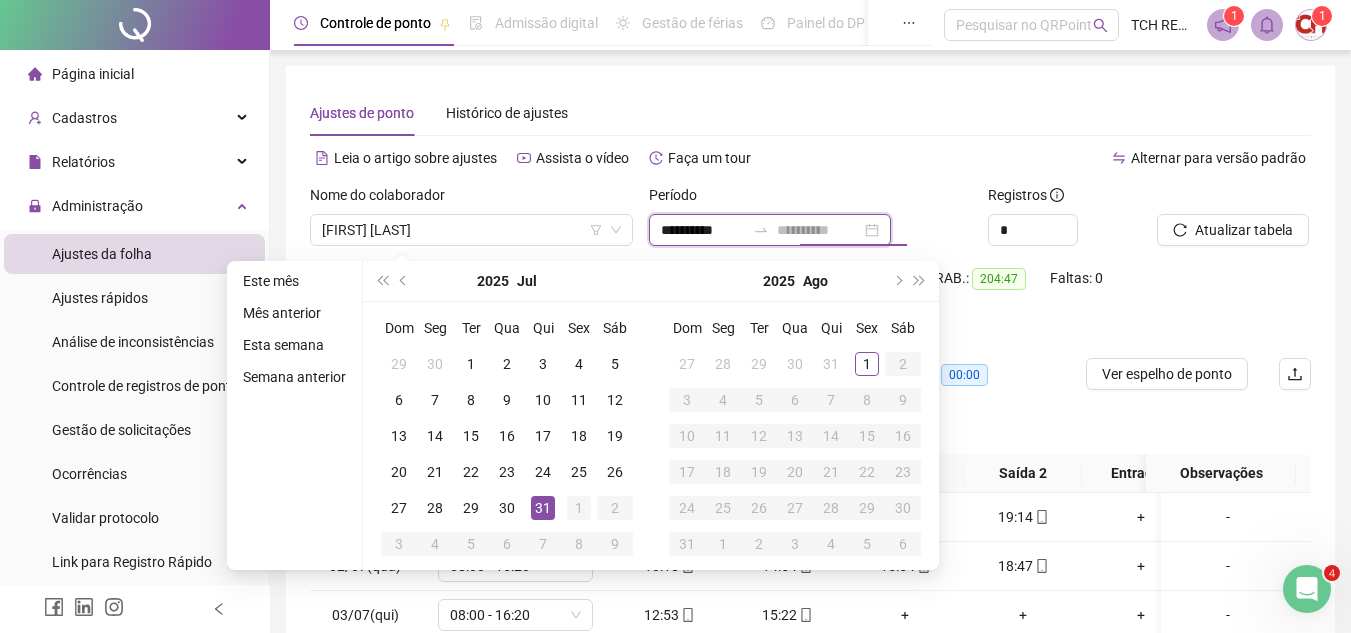 type on "**********" 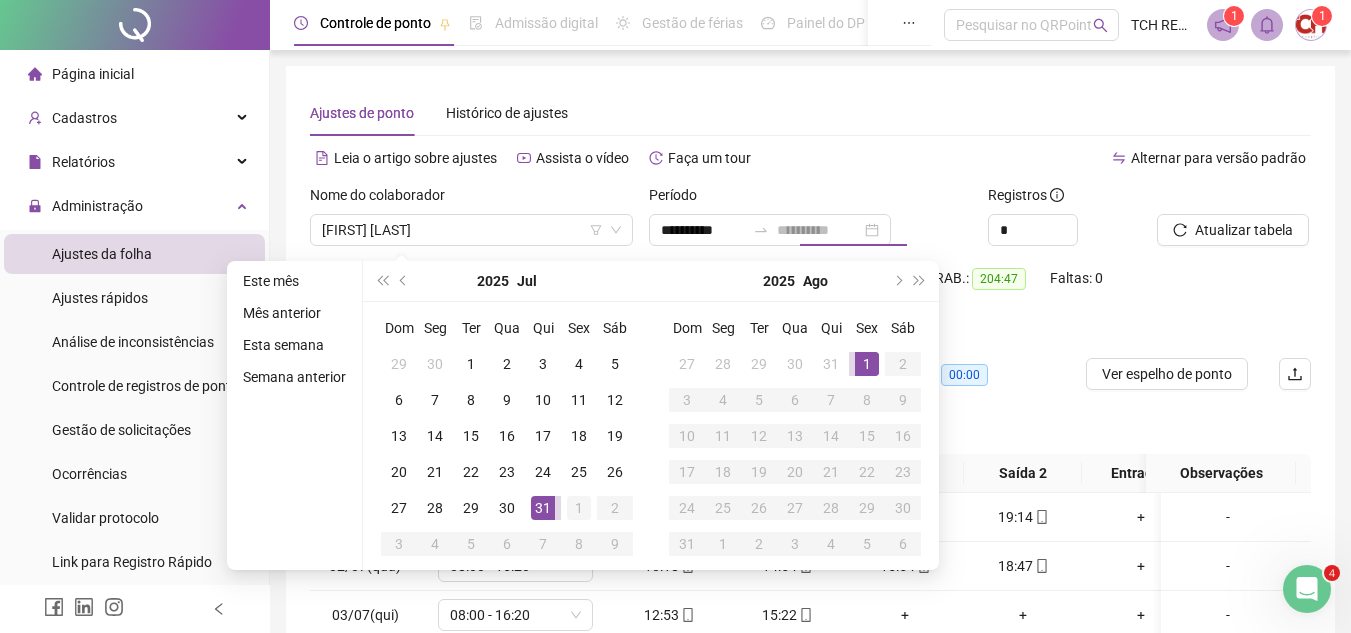 click on "1" at bounding box center [579, 508] 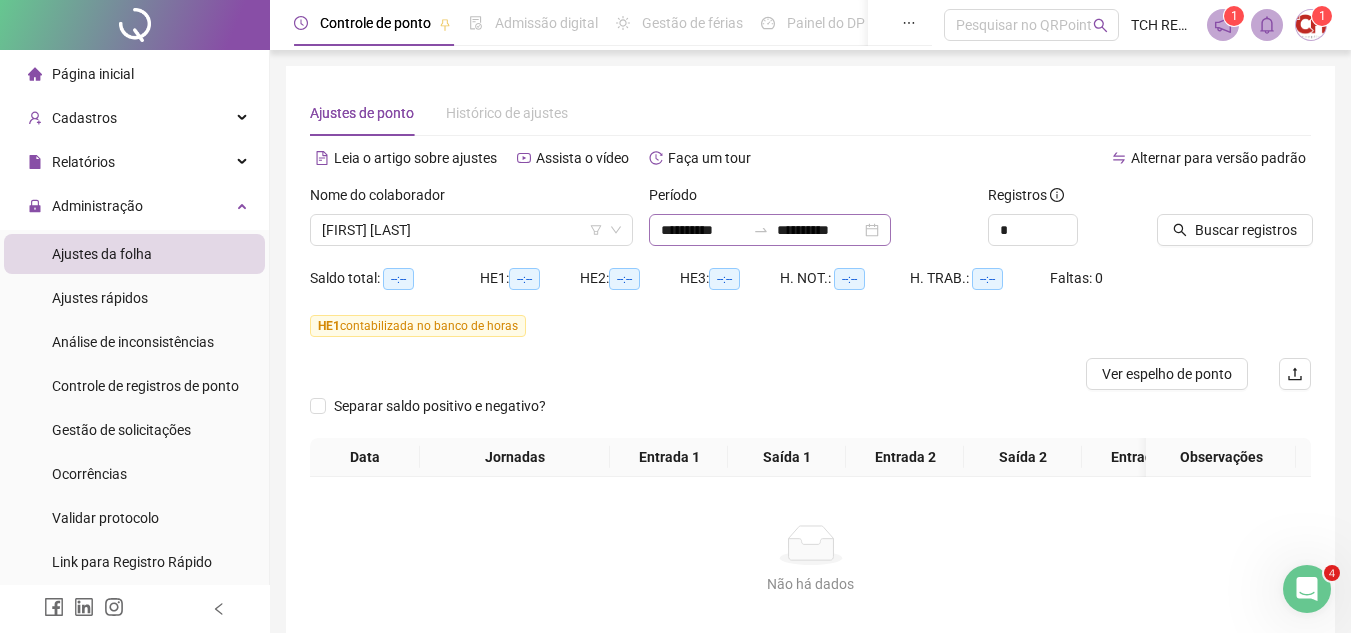 click on "**********" at bounding box center (770, 230) 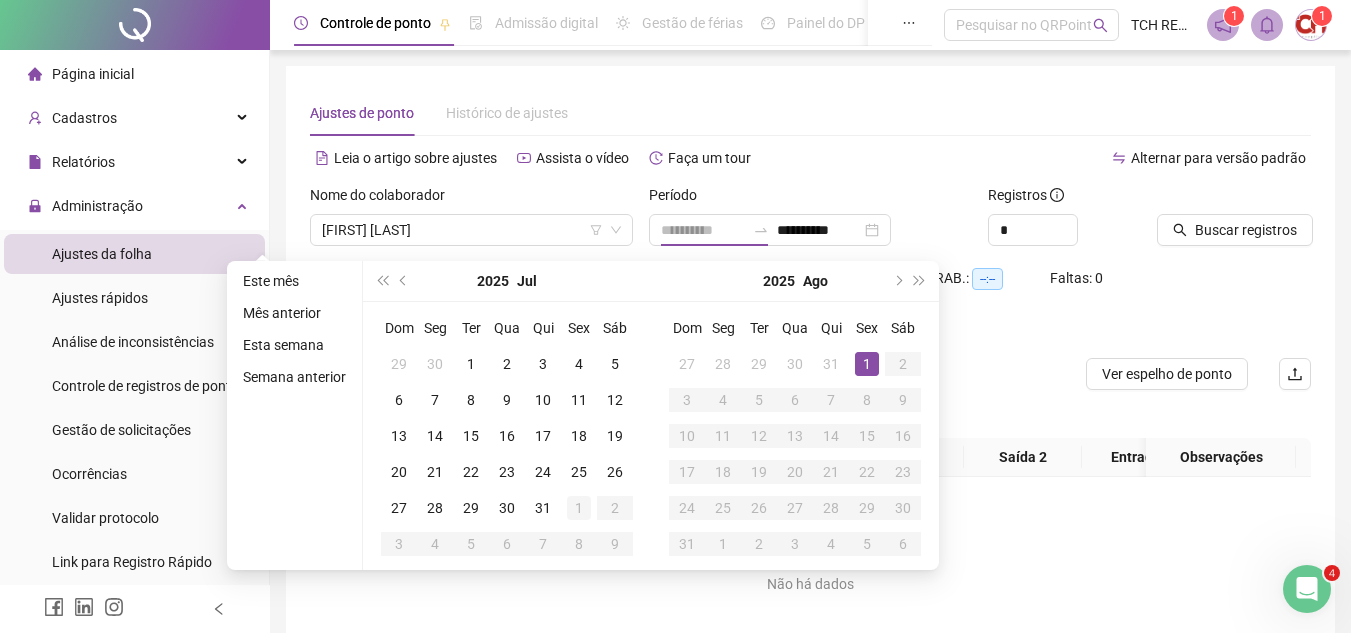 click on "1" at bounding box center (579, 508) 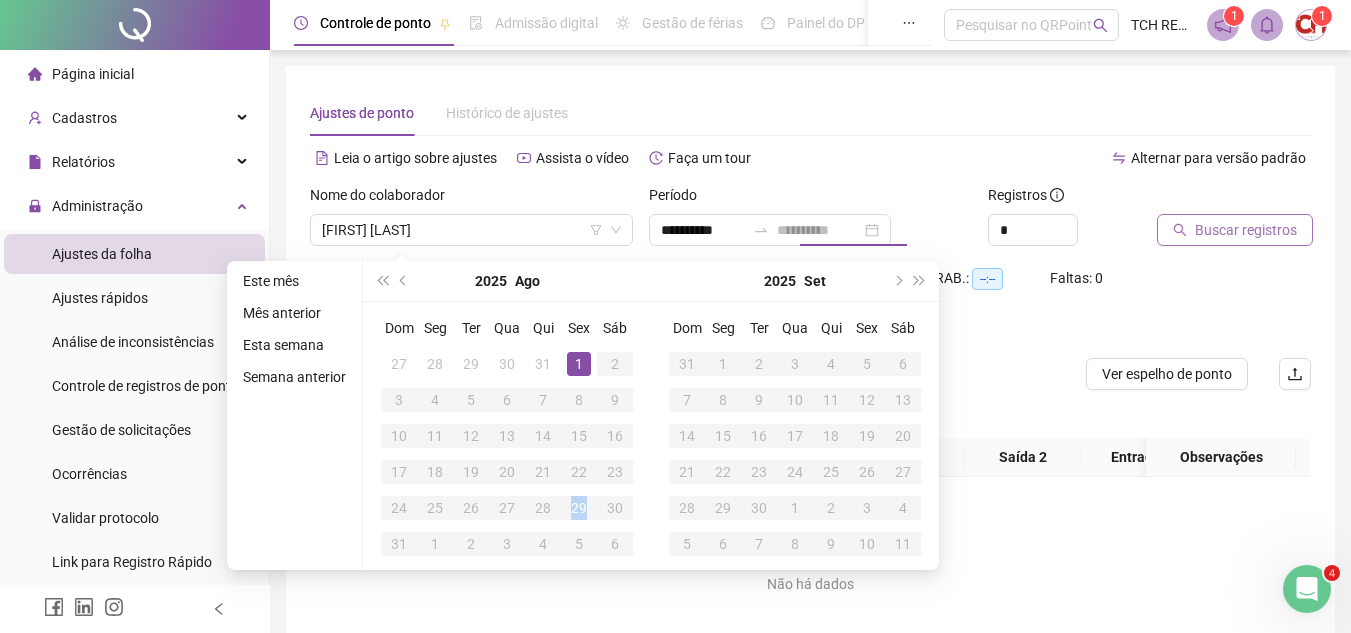 click on "Buscar registros" at bounding box center (1246, 230) 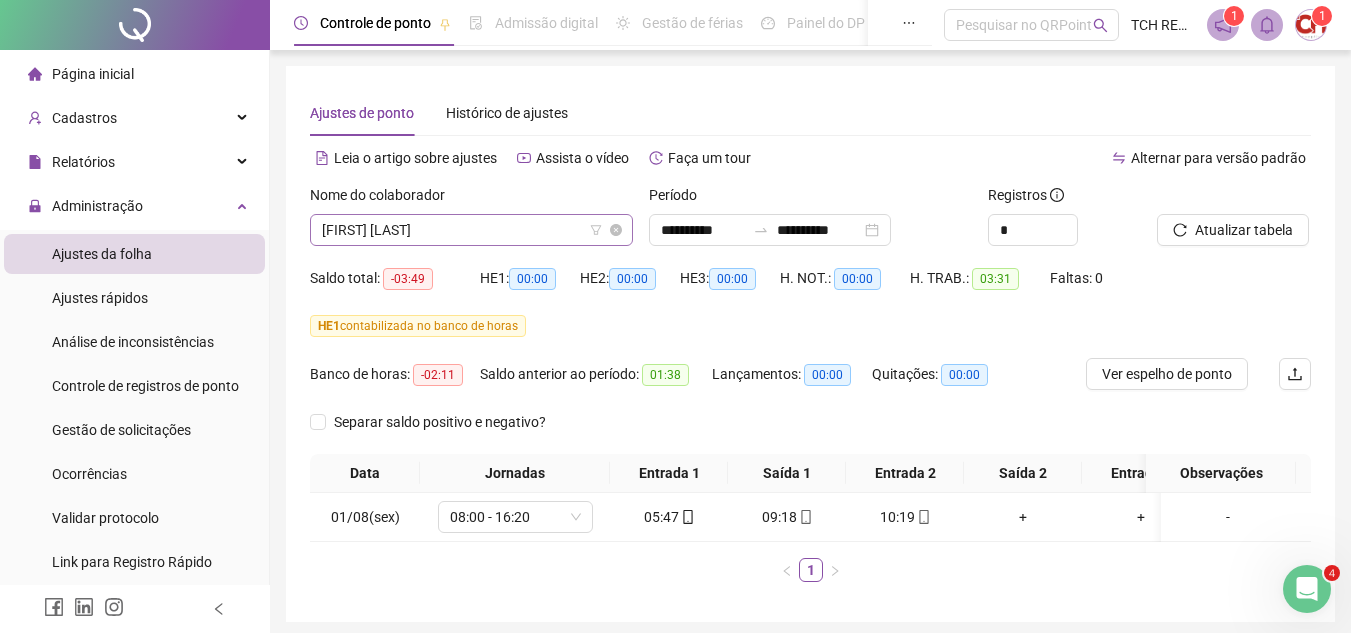 click on "[FIRST] [LAST]" at bounding box center (471, 230) 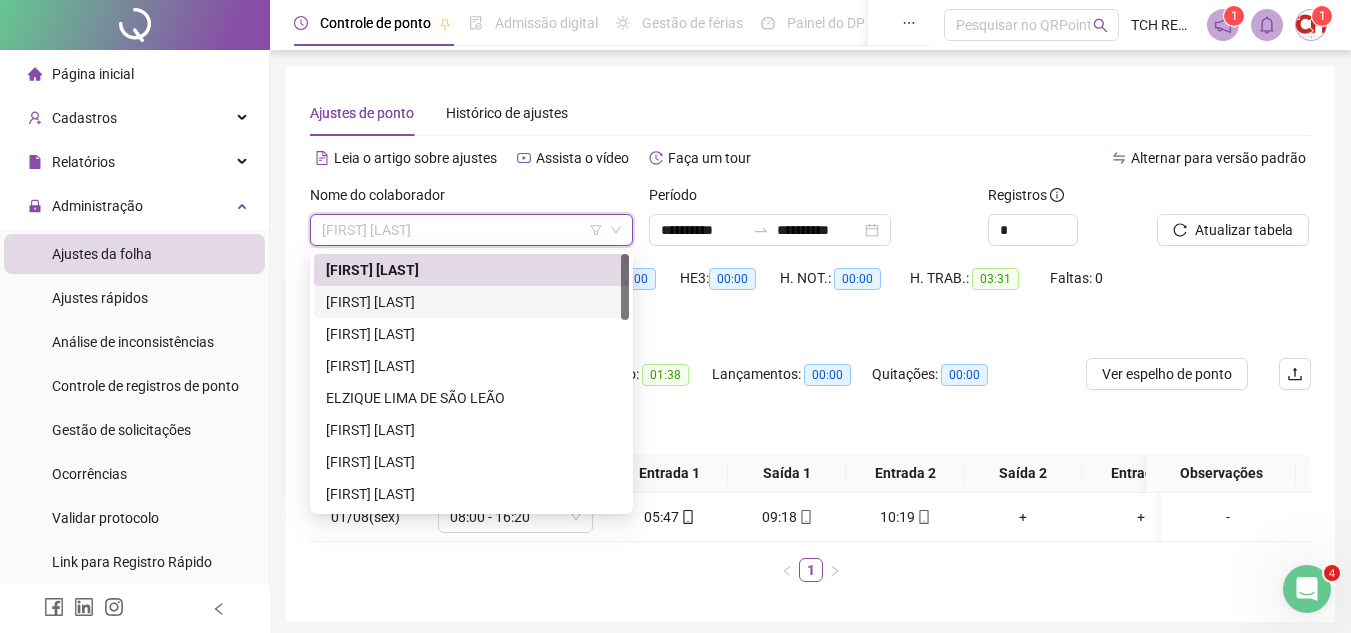 click on "[FIRST] [LAST]" at bounding box center (471, 302) 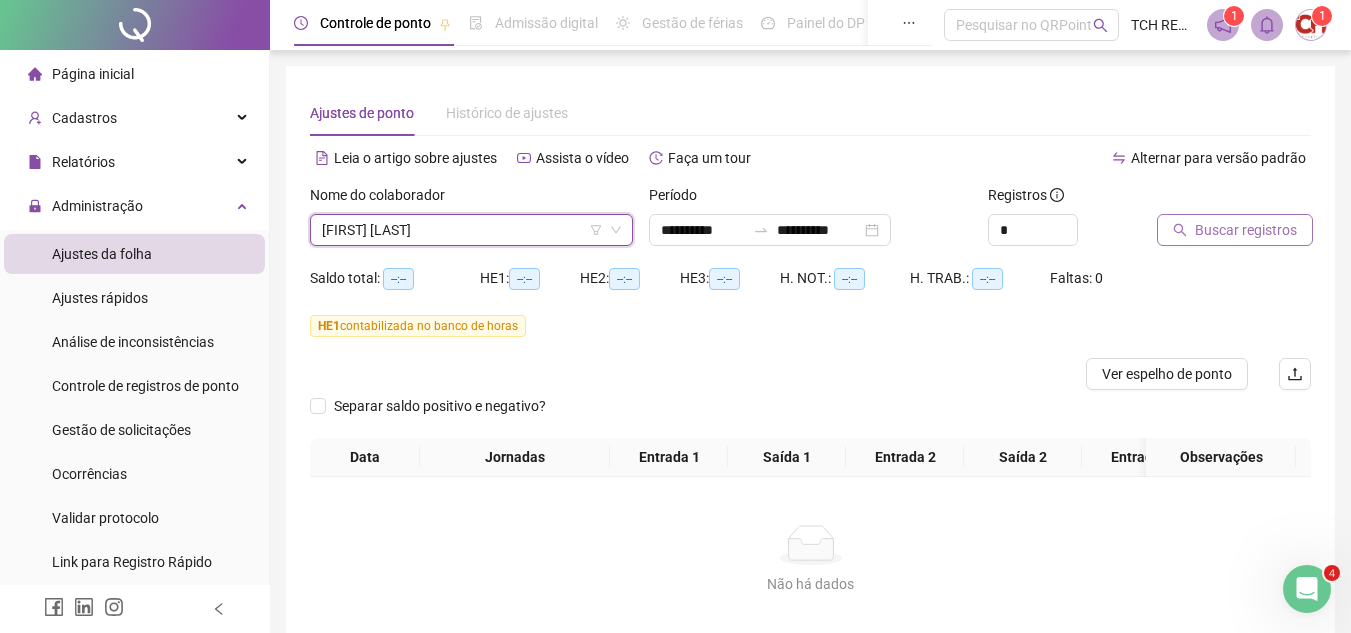 click on "Buscar registros" at bounding box center (1235, 230) 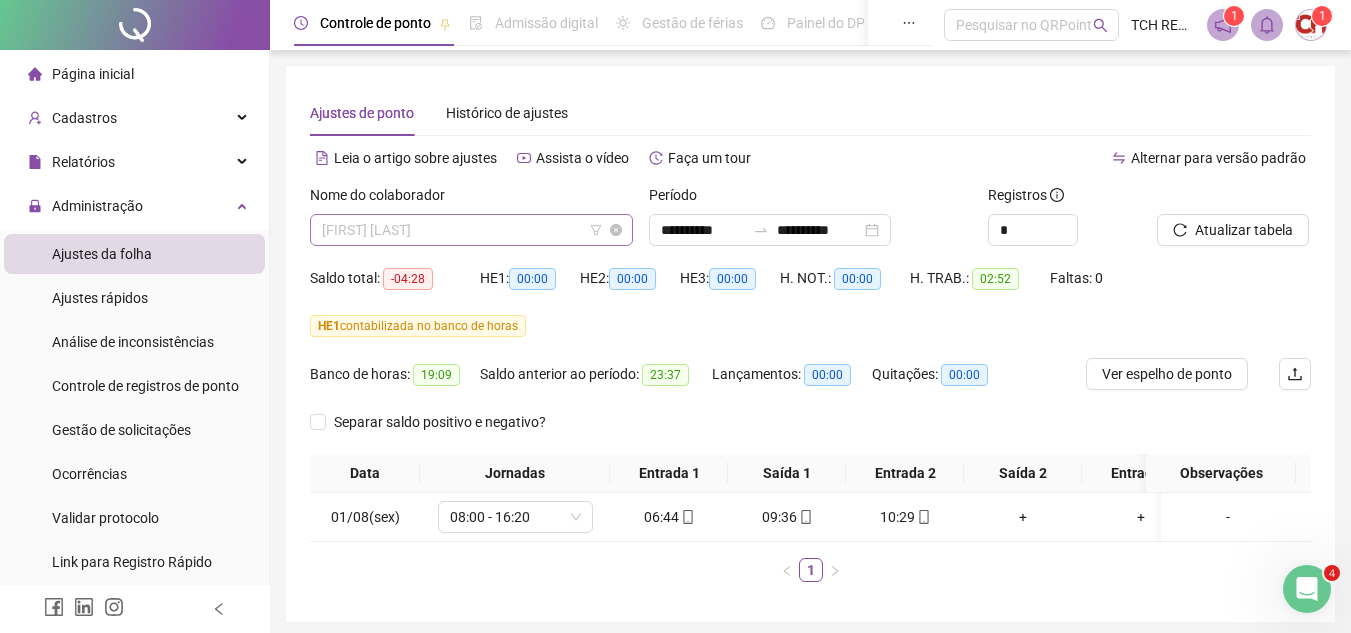 click on "[FIRST] [LAST]" at bounding box center (471, 230) 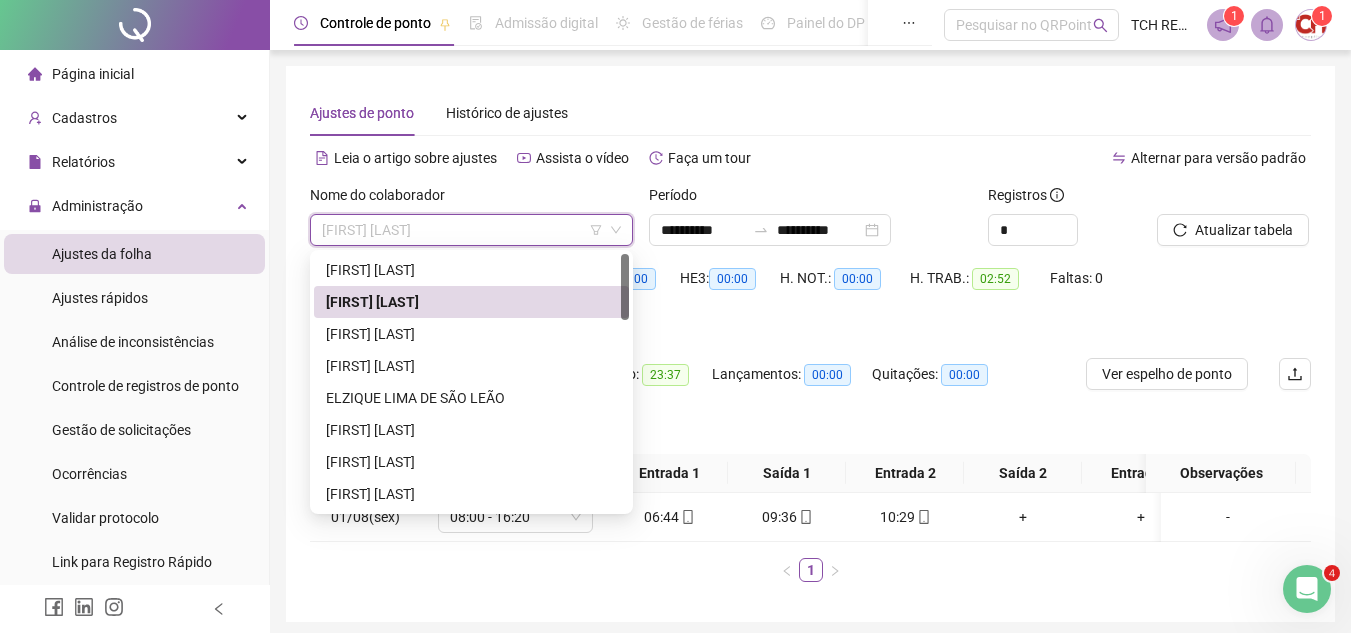 click on "[FIRST] [LAST]" at bounding box center [471, 334] 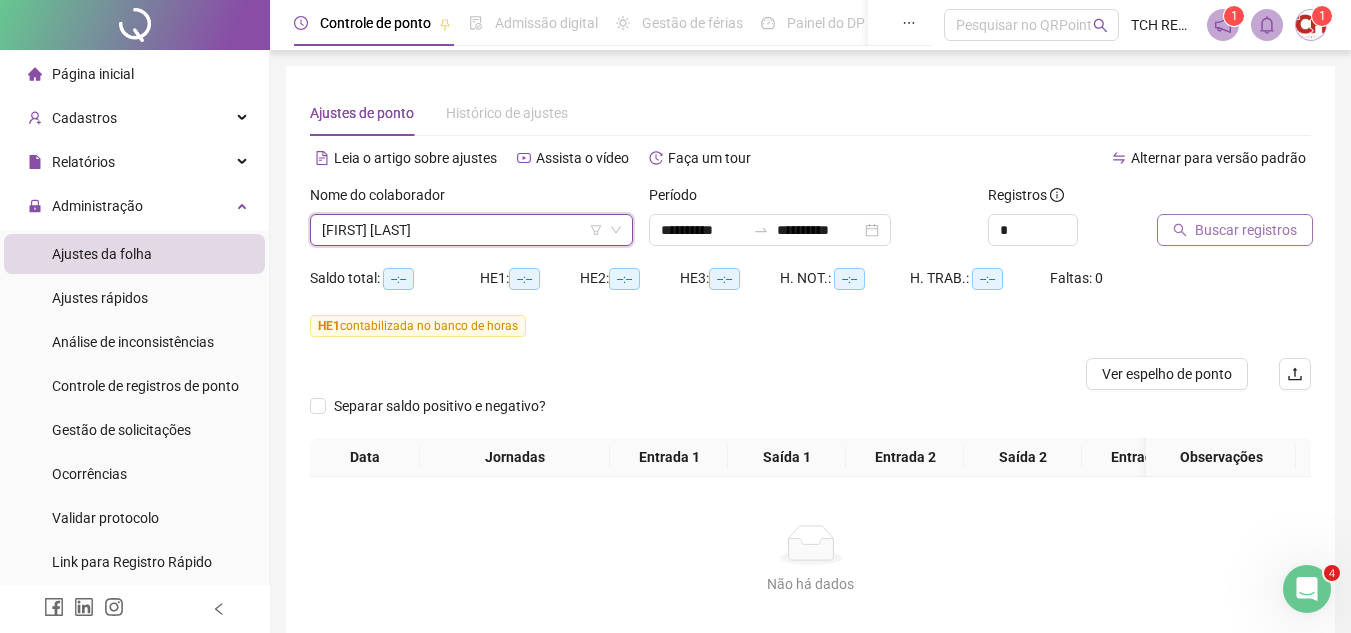 click on "Buscar registros" at bounding box center [1235, 230] 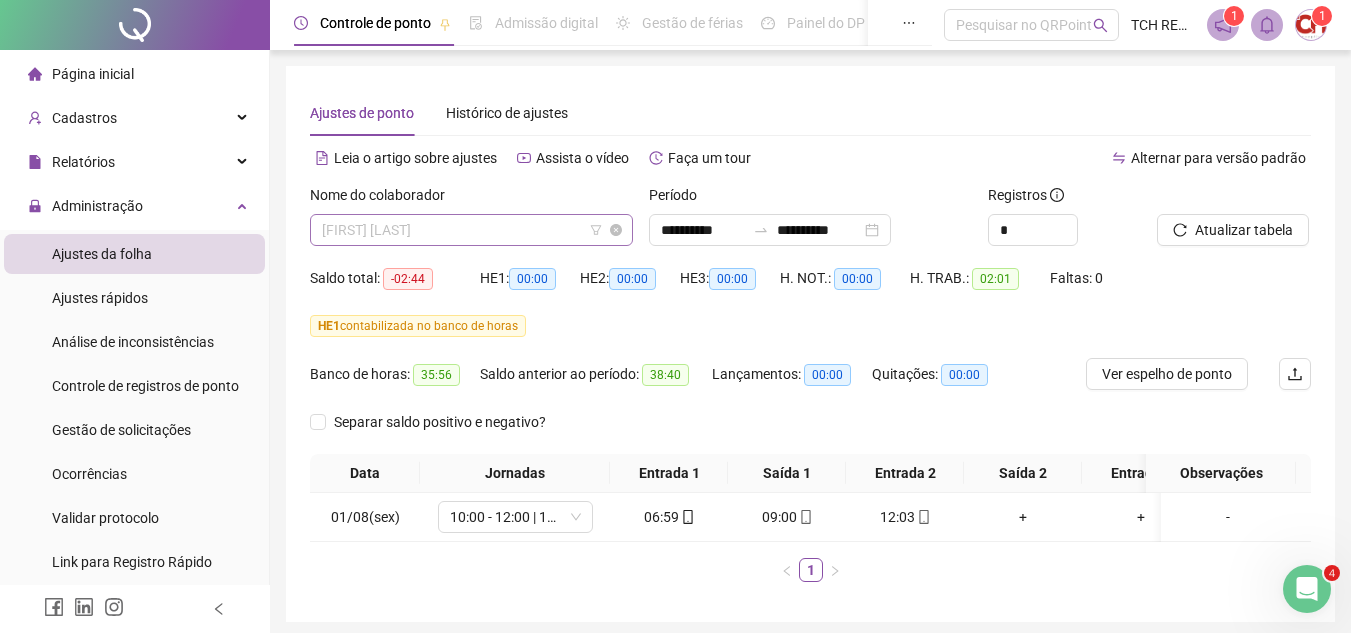 click on "[FIRST] [LAST]" at bounding box center (471, 230) 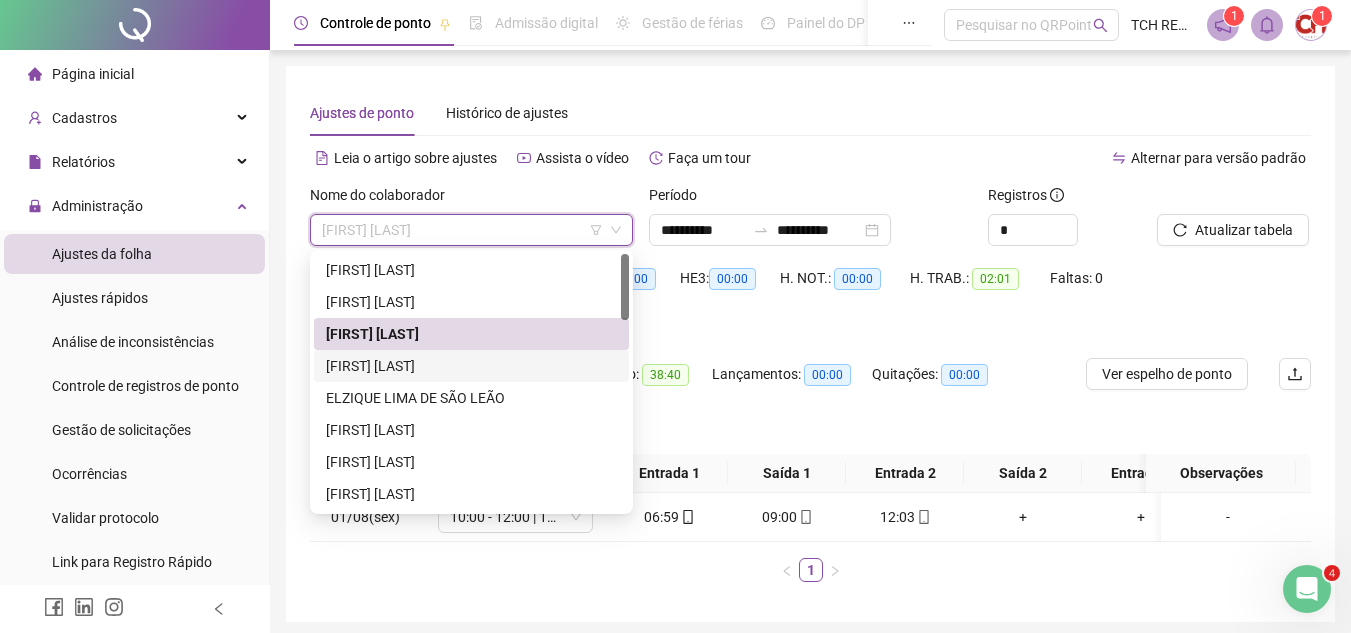 click on "[FIRST] [LAST]" at bounding box center [471, 366] 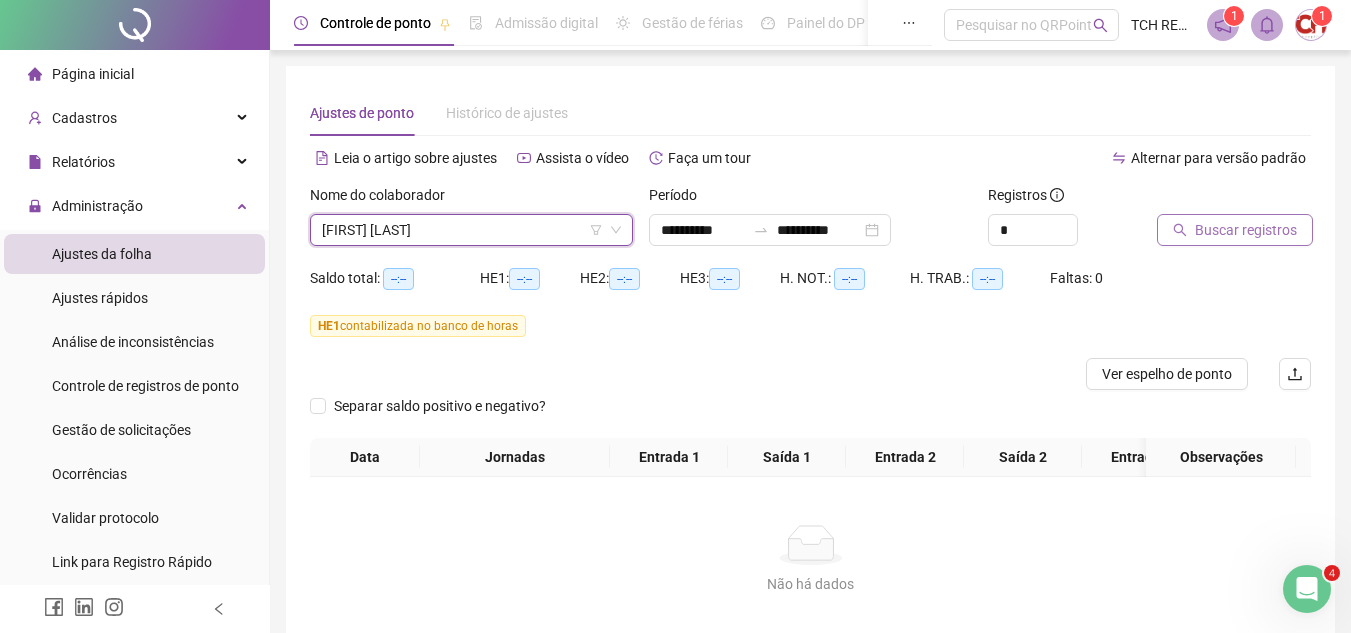 click on "Buscar registros" at bounding box center [1246, 230] 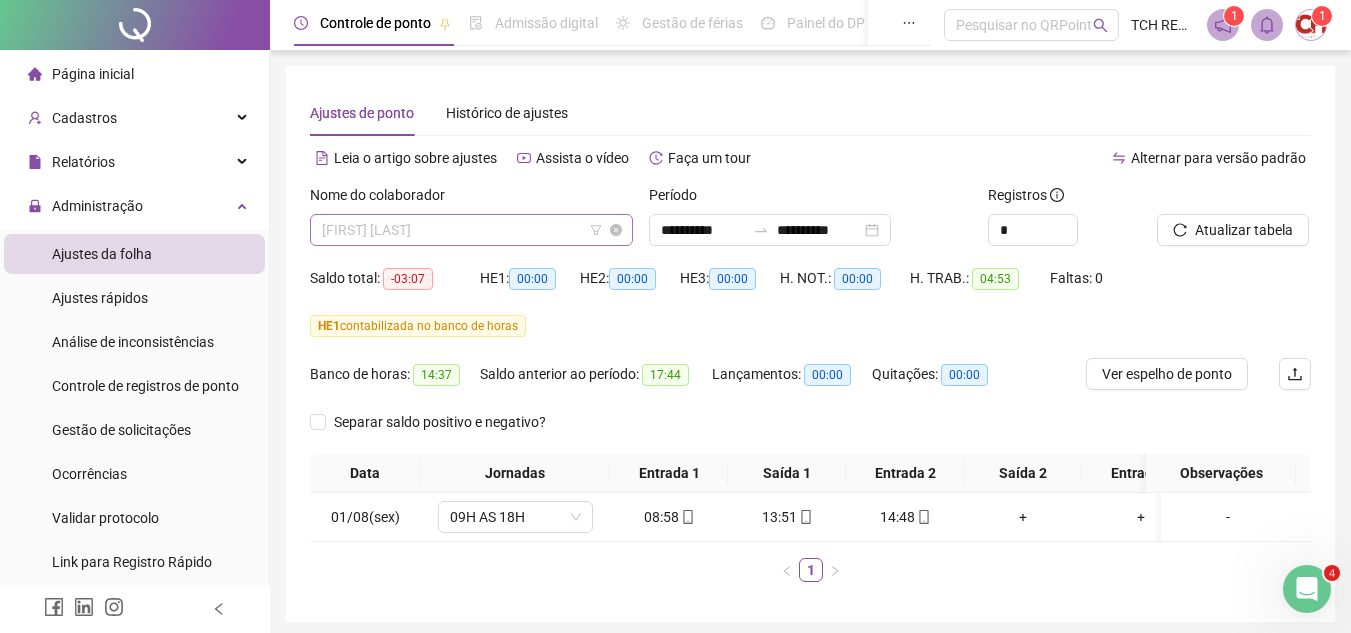 click on "[FIRST] [LAST]" at bounding box center (471, 230) 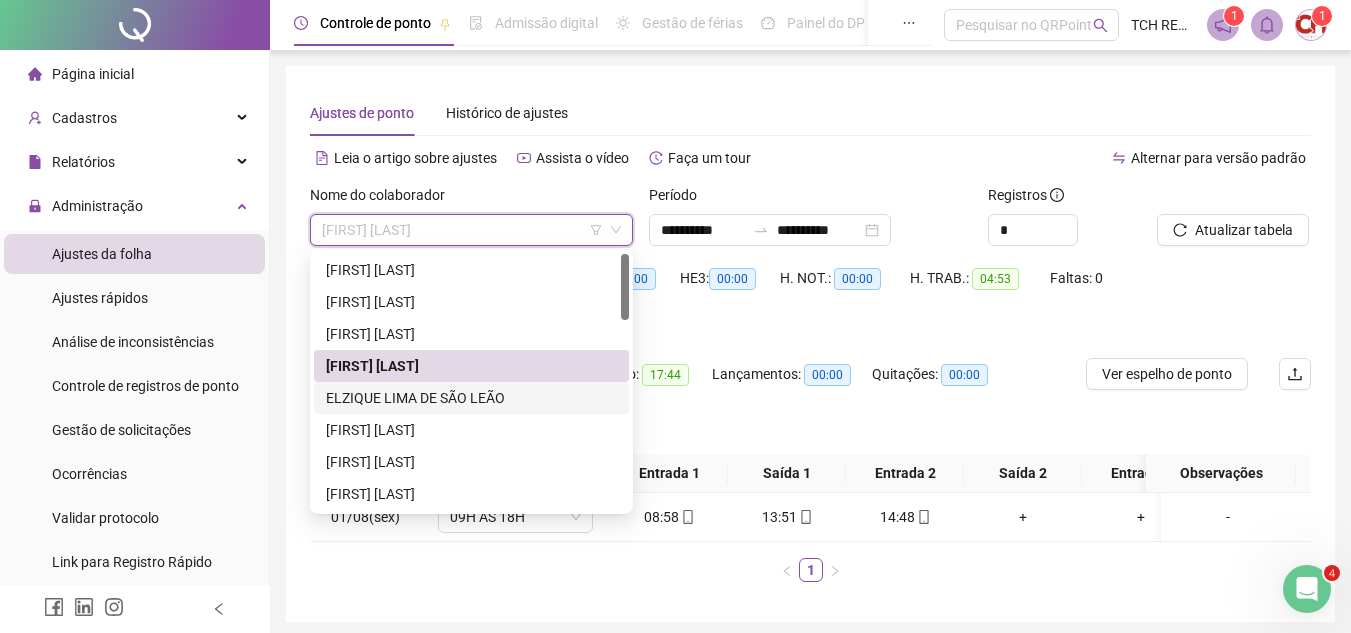 click on "ELZIQUE LIMA DE SÃO LEÃO" at bounding box center (471, 398) 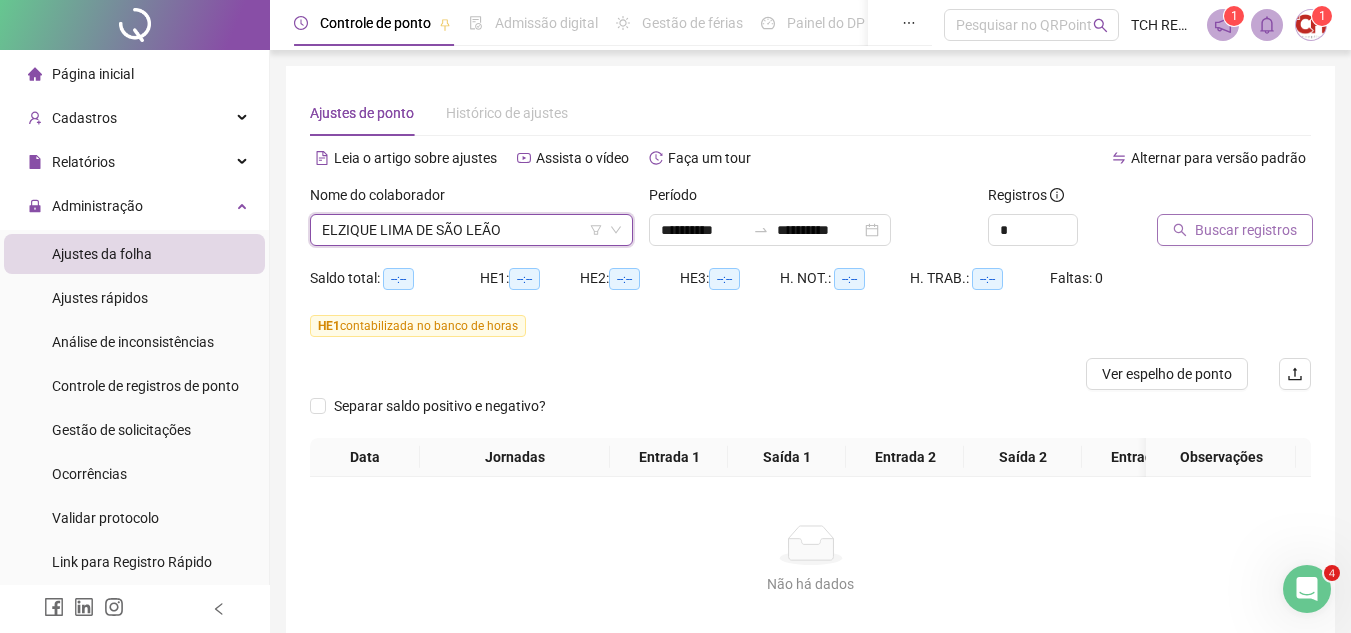 click on "Buscar registros" at bounding box center (1246, 230) 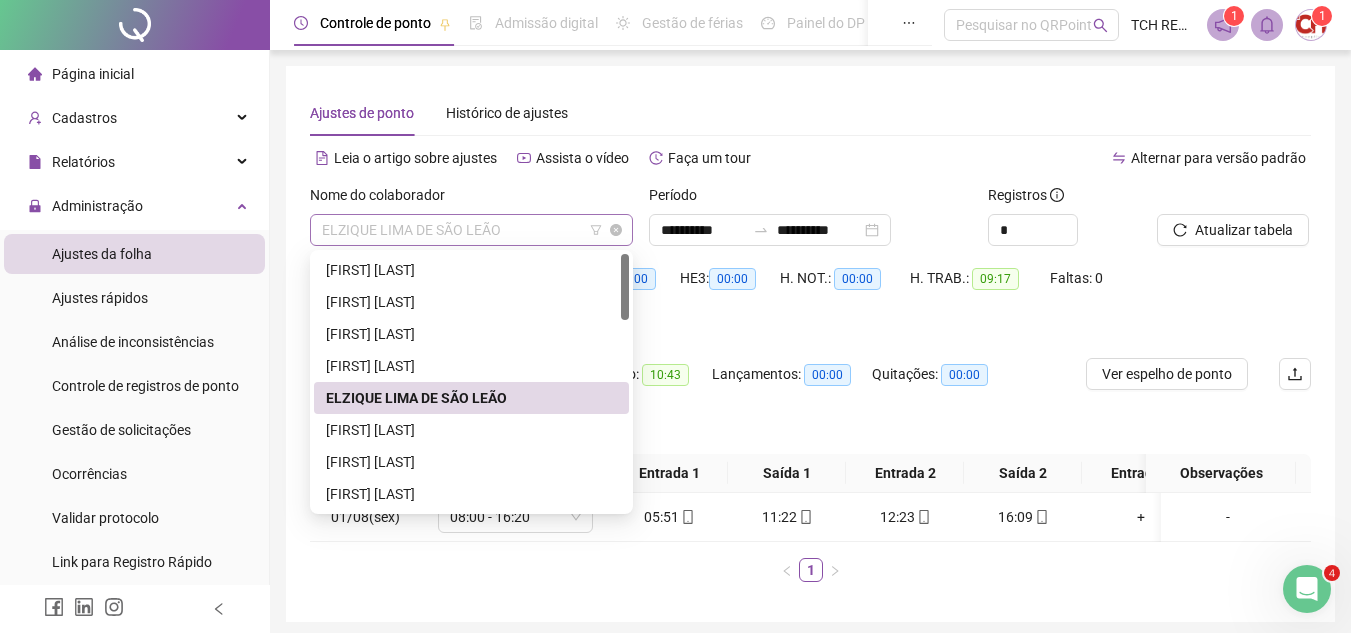 click on "ELZIQUE LIMA DE SÃO LEÃO" at bounding box center (471, 230) 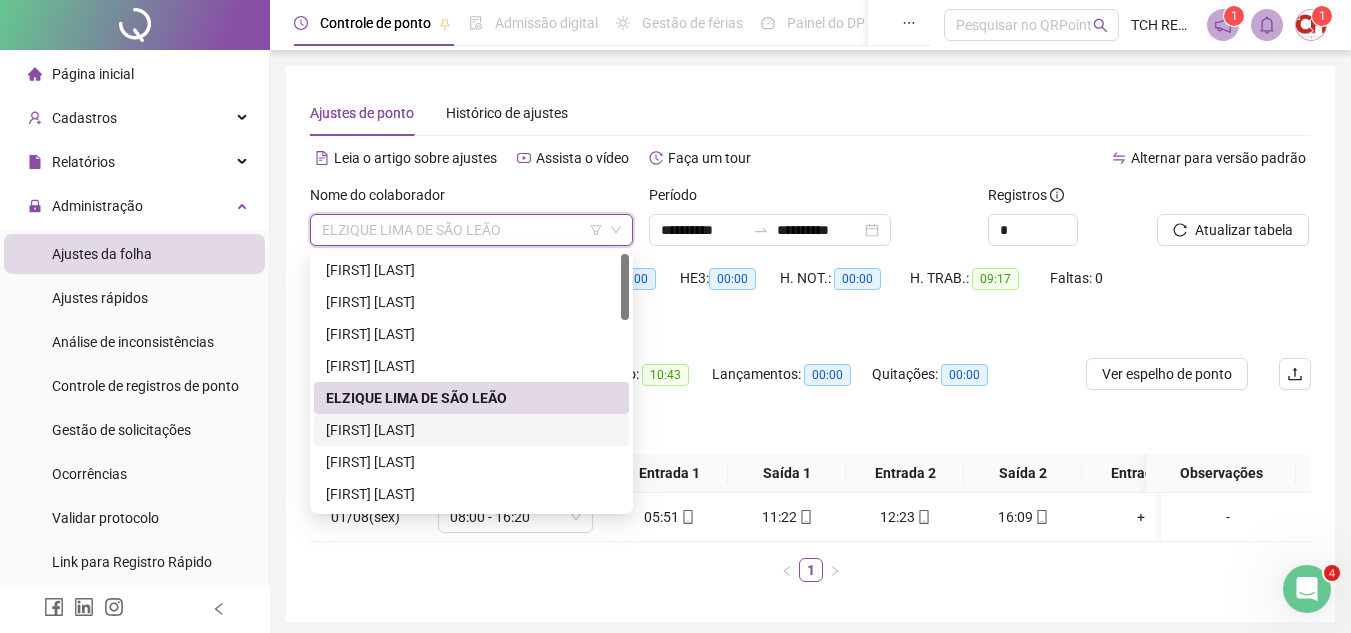 click on "[FIRST] [LAST]" at bounding box center (471, 430) 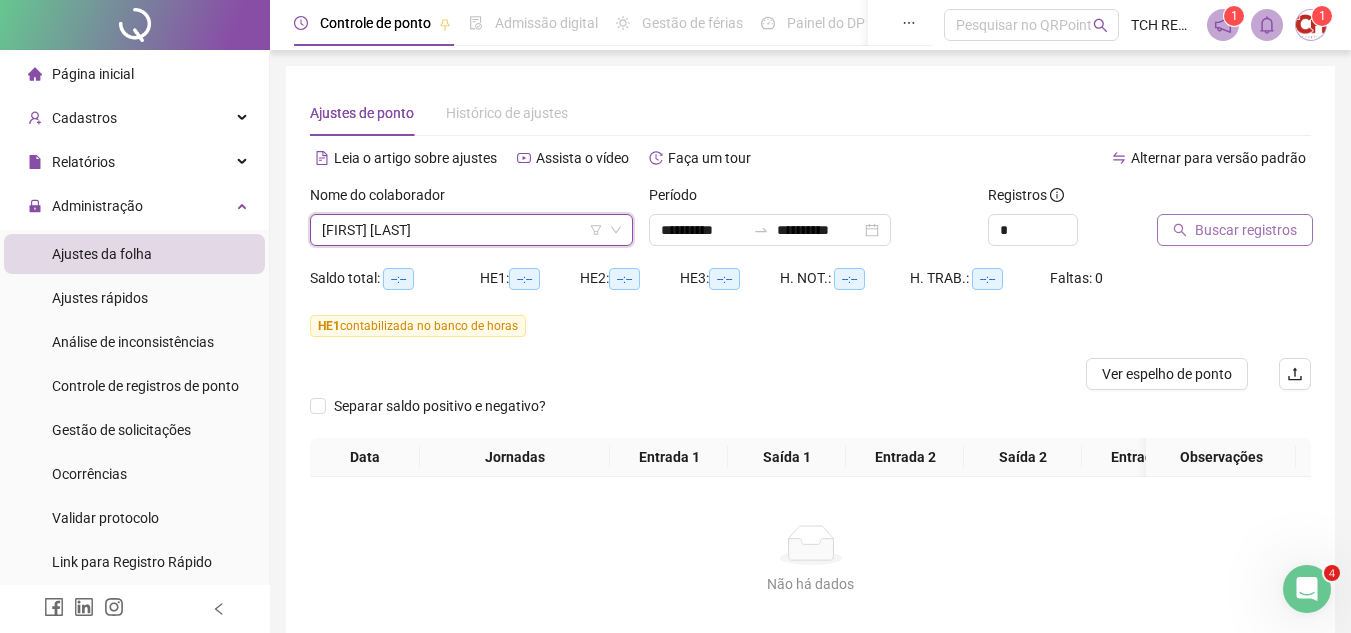 click 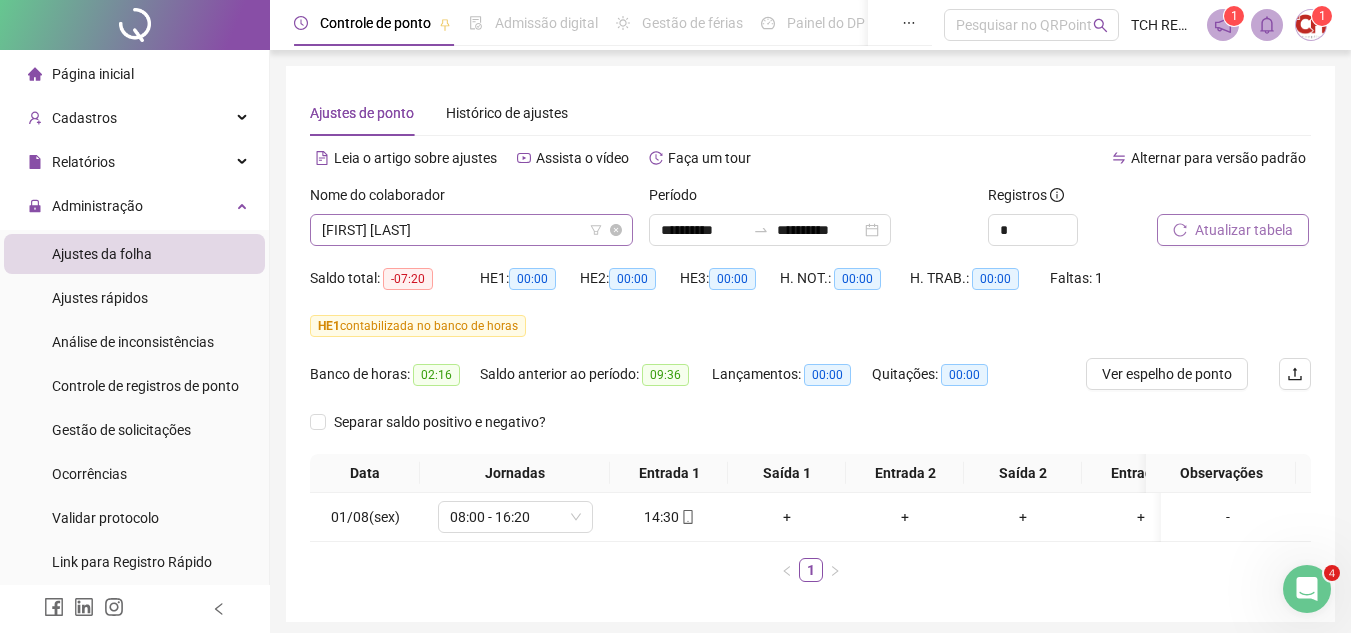 click on "[FIRST] [LAST]" at bounding box center [471, 230] 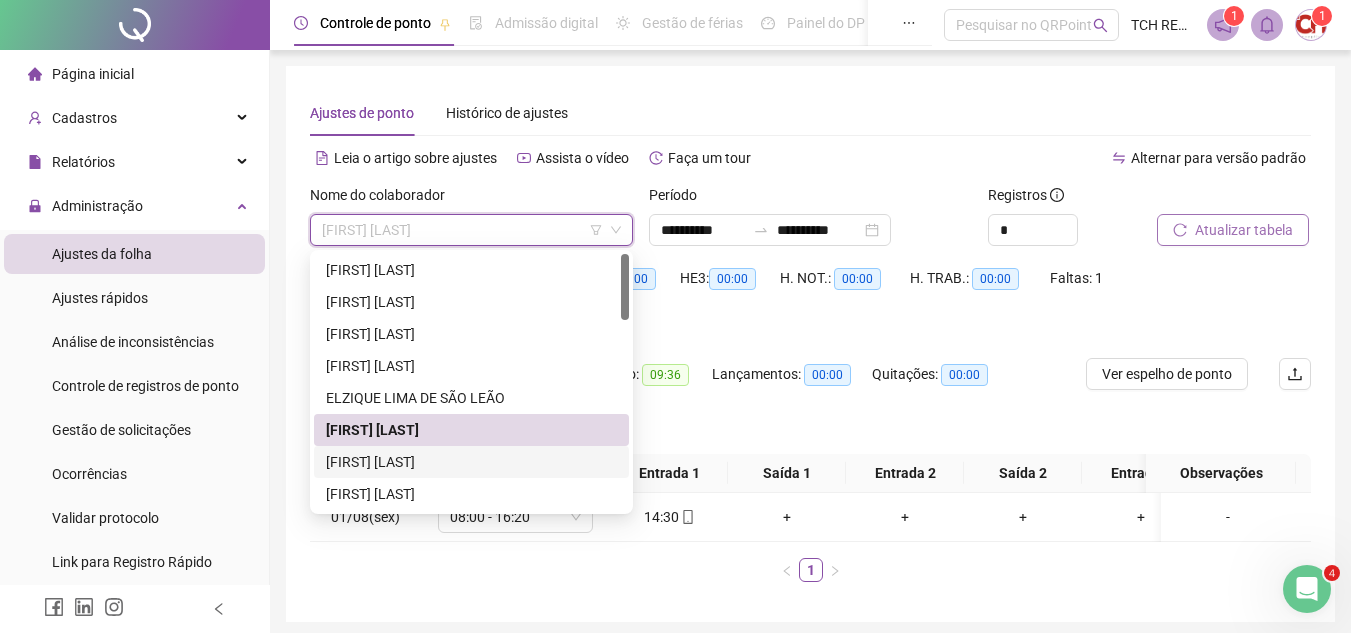 click on "[FIRST] [LAST]" at bounding box center [471, 462] 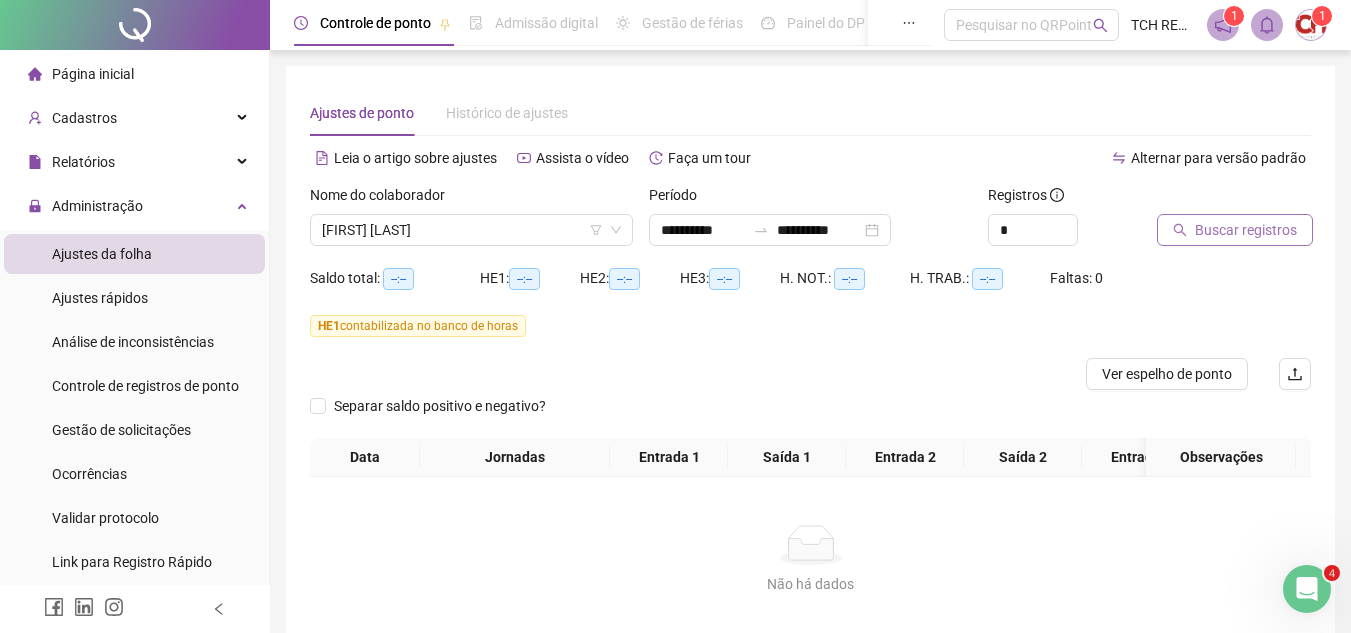 click on "Buscar registros" at bounding box center [1246, 230] 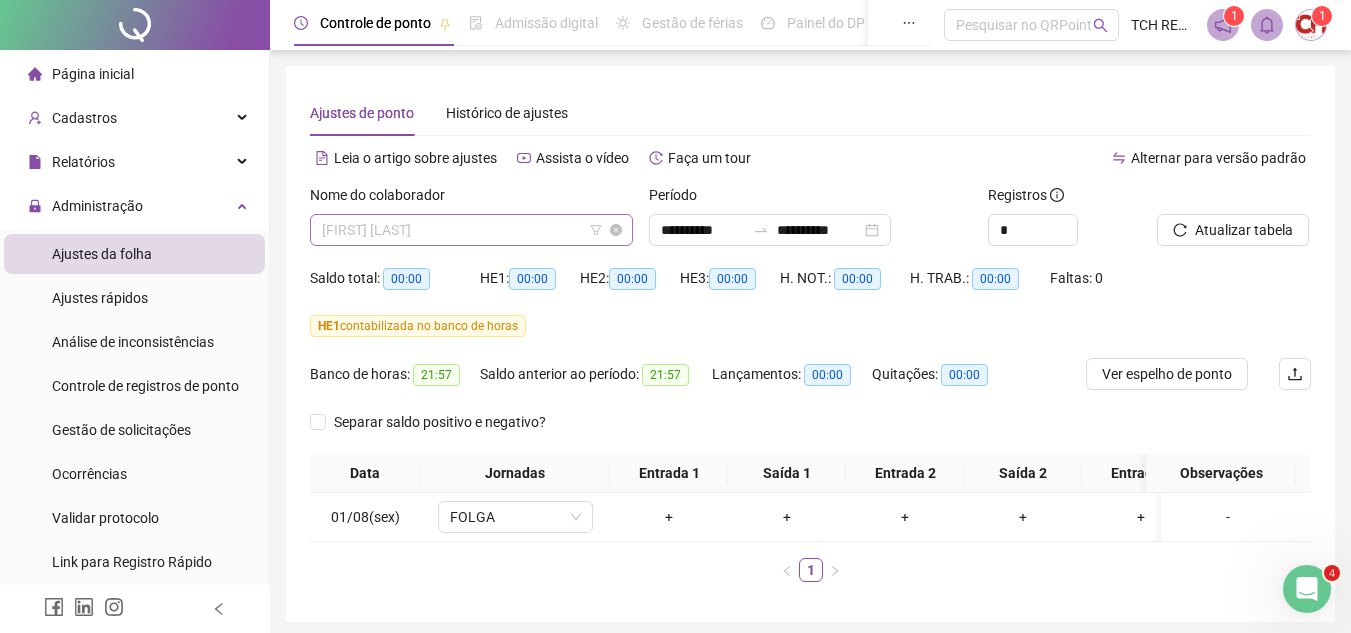 click on "[FIRST] [LAST]" at bounding box center (471, 230) 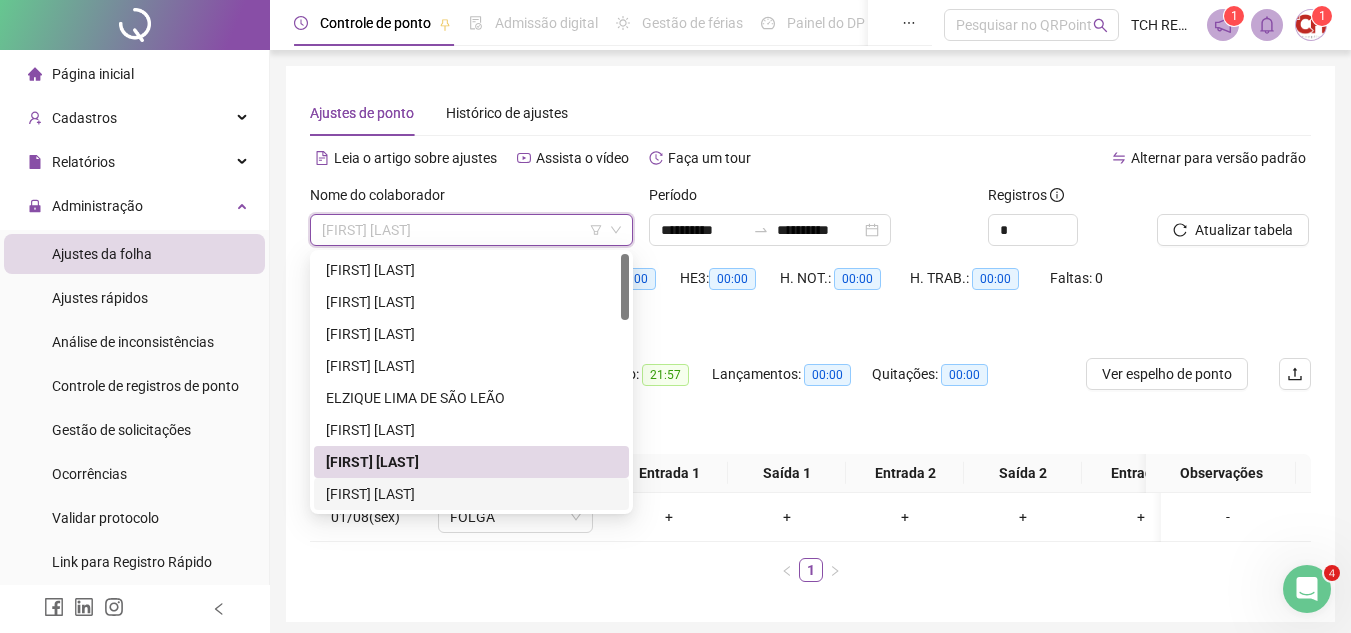 click on "[FIRST] [LAST]" at bounding box center [471, 494] 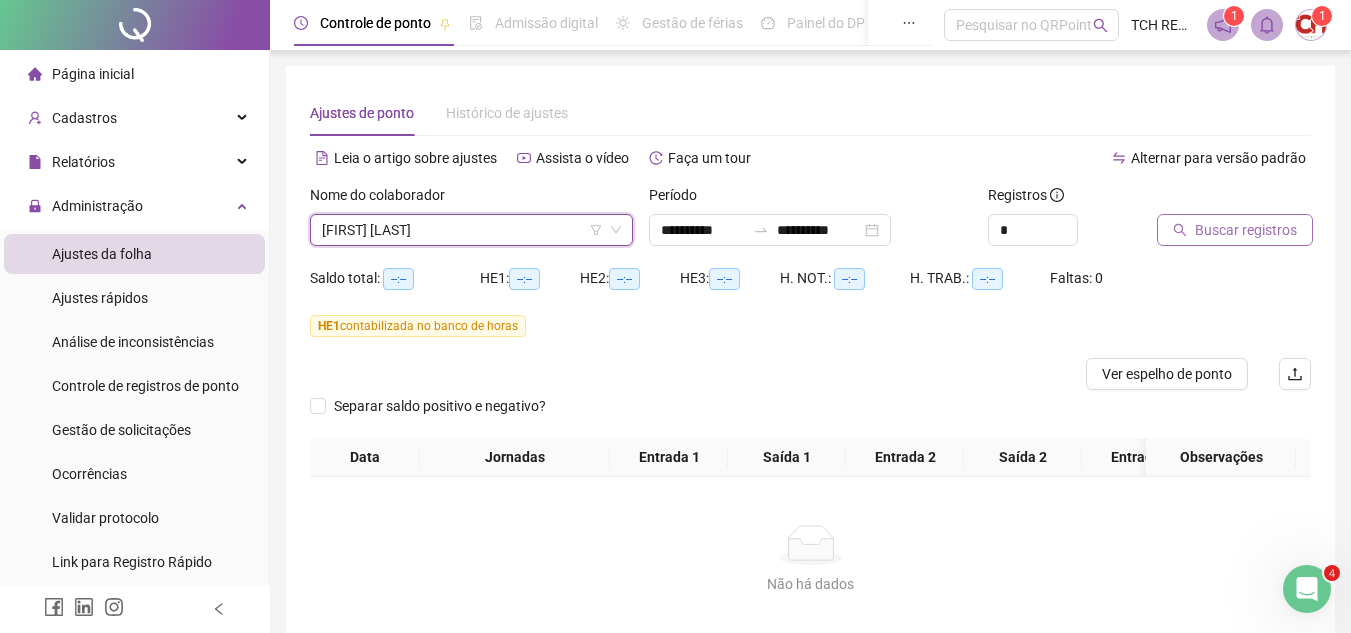 click on "Buscar registros" at bounding box center [1246, 230] 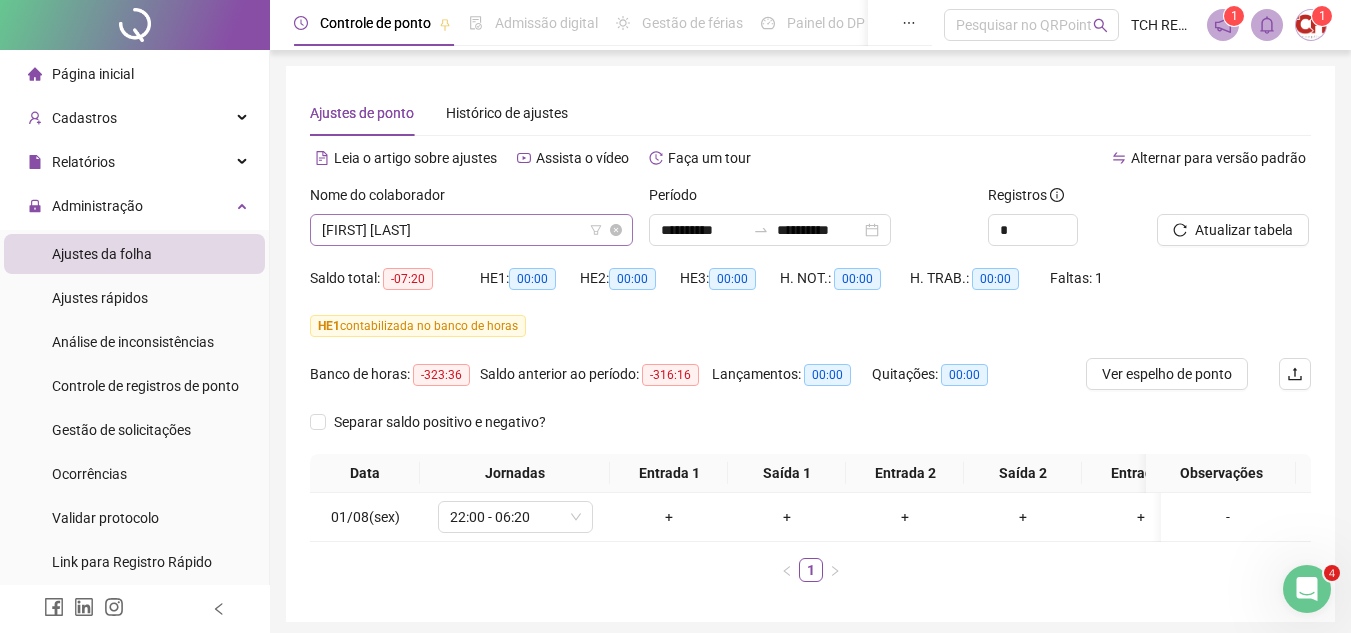 click on "[FIRST] [LAST]" at bounding box center [471, 230] 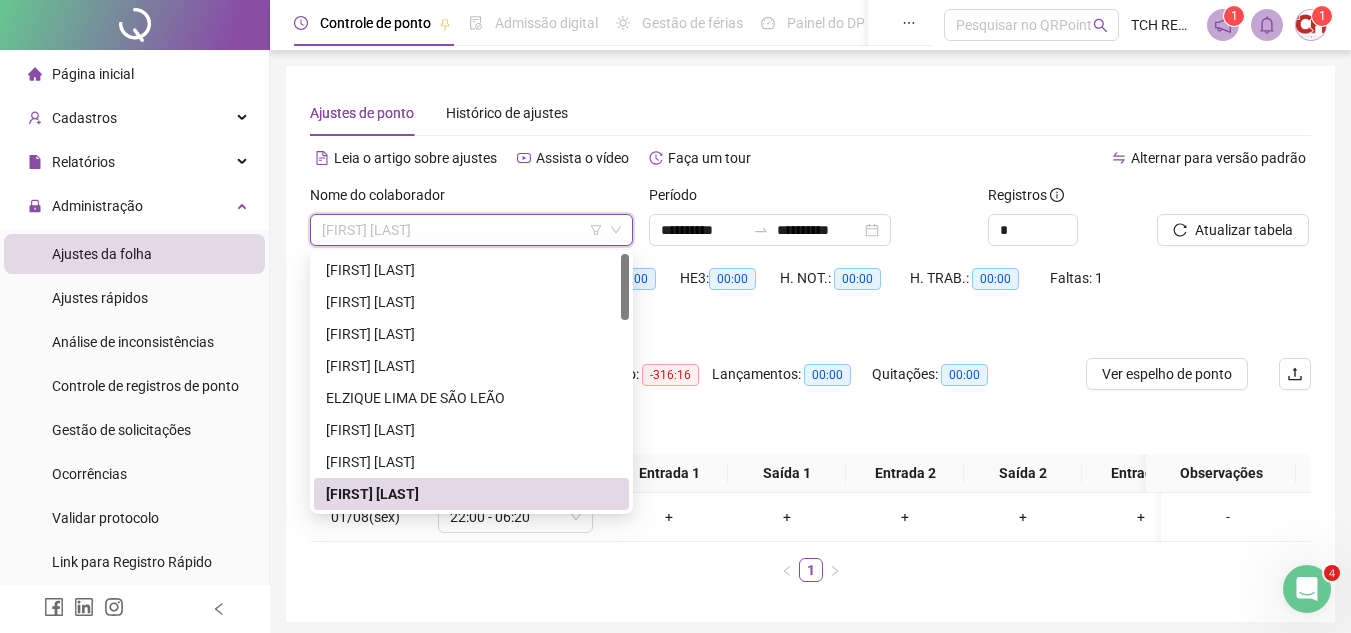 scroll, scrollTop: 90, scrollLeft: 0, axis: vertical 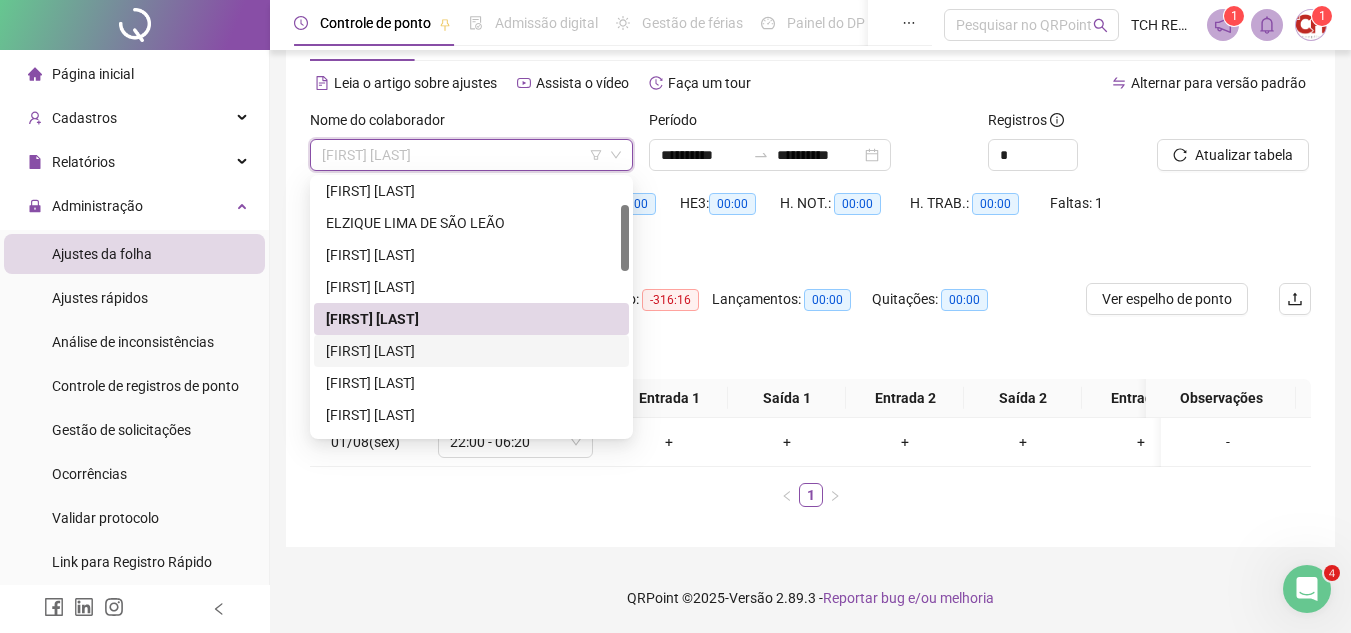 click on "[FIRST] [LAST]" at bounding box center (471, 351) 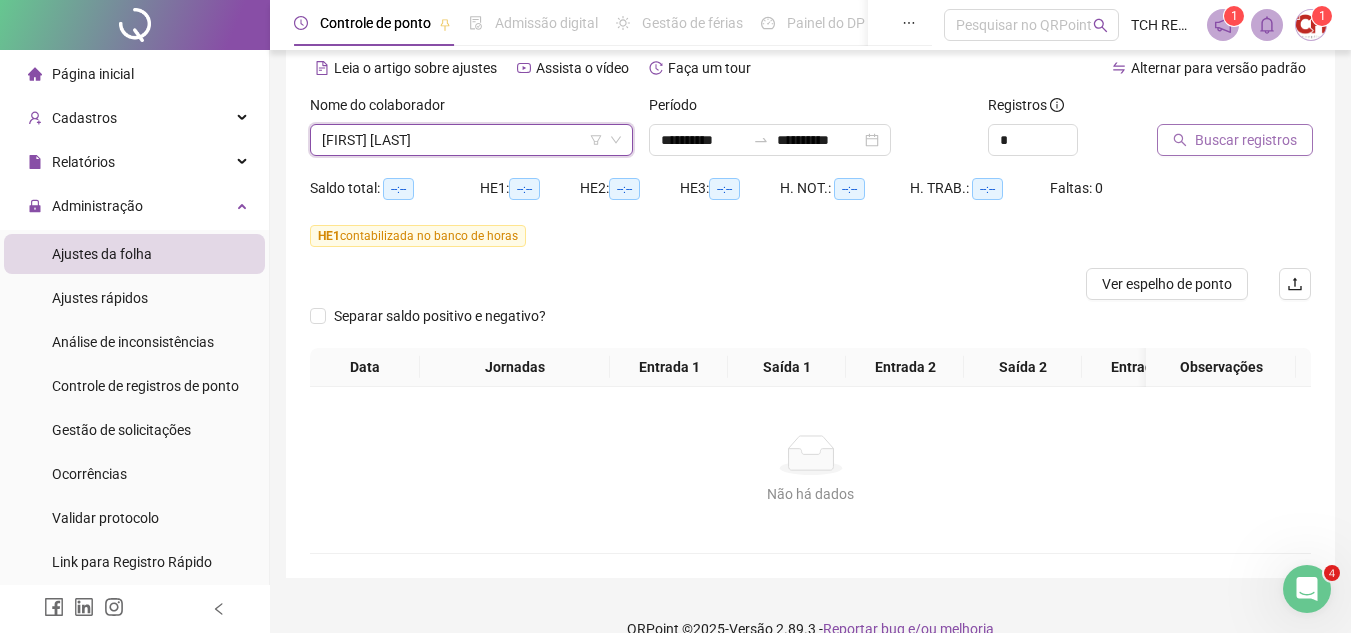 click on "Buscar registros" at bounding box center [1246, 140] 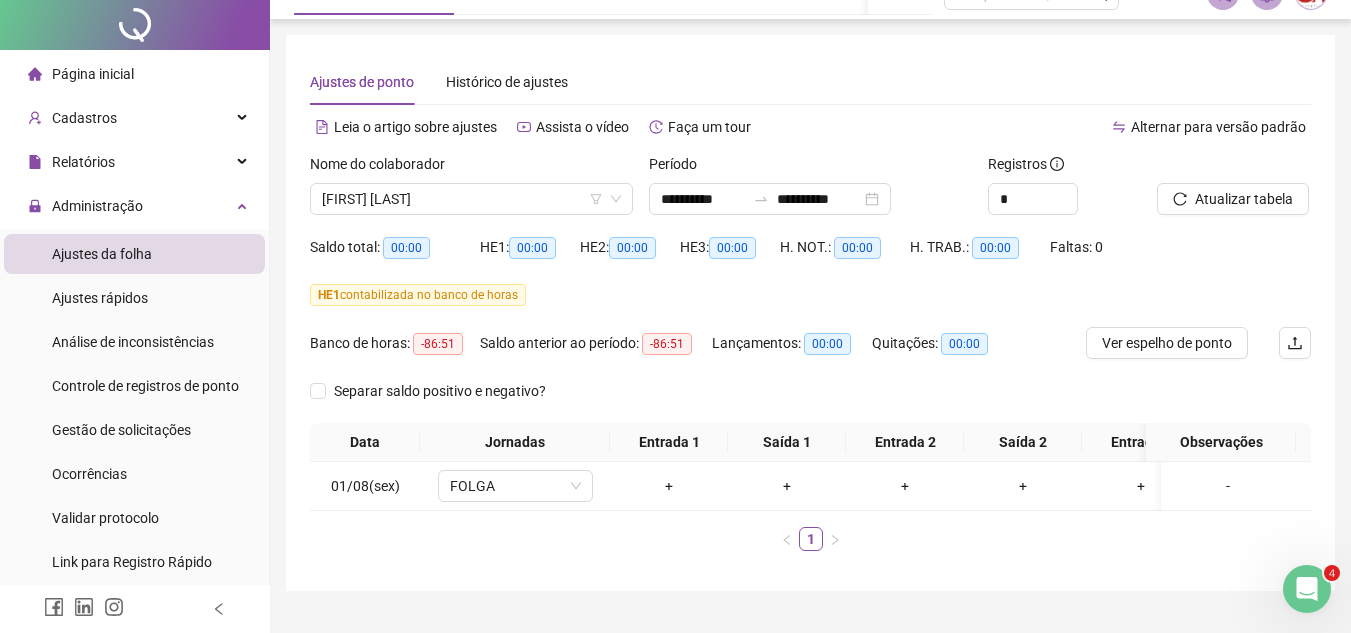 scroll, scrollTop: 0, scrollLeft: 0, axis: both 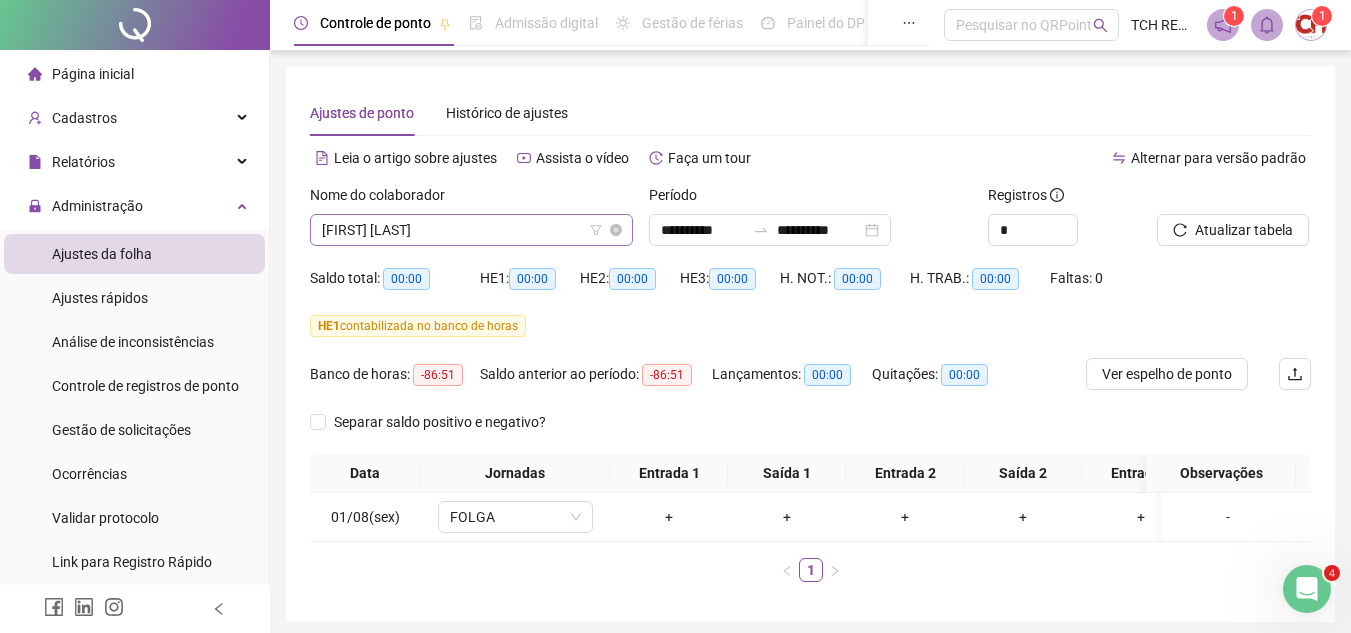 click on "[FIRST] [LAST]" at bounding box center [471, 230] 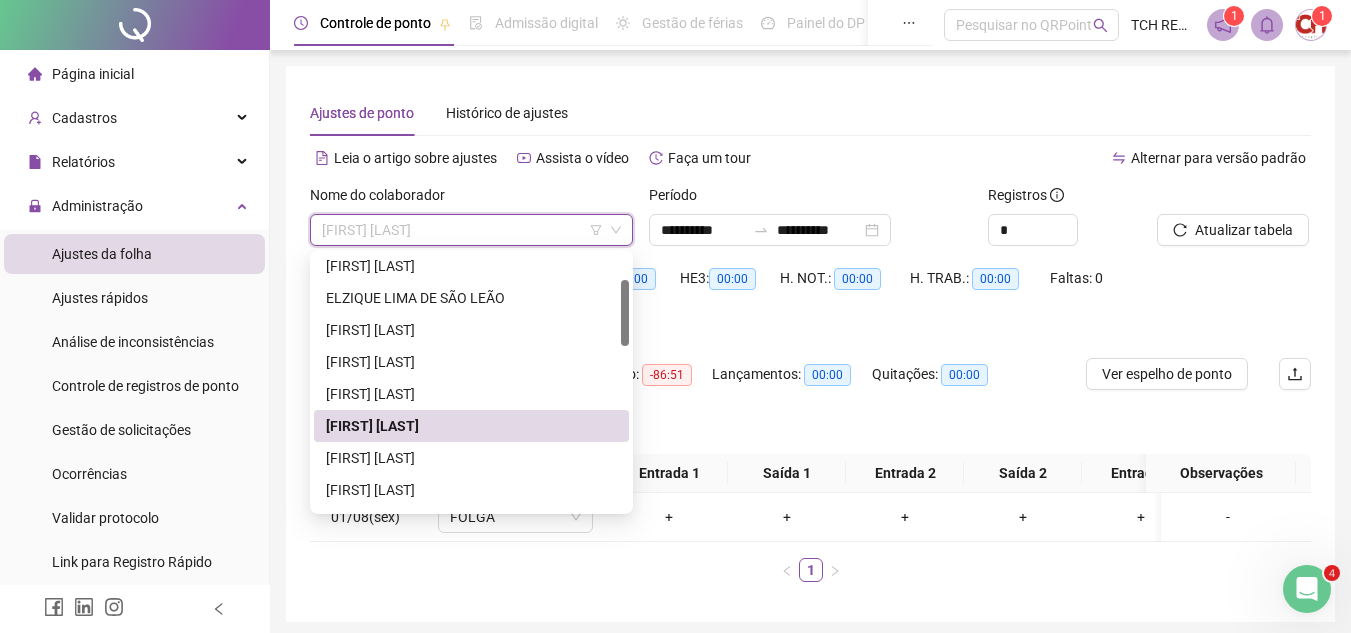 click on "[FIRST] [LAST]" at bounding box center [471, 426] 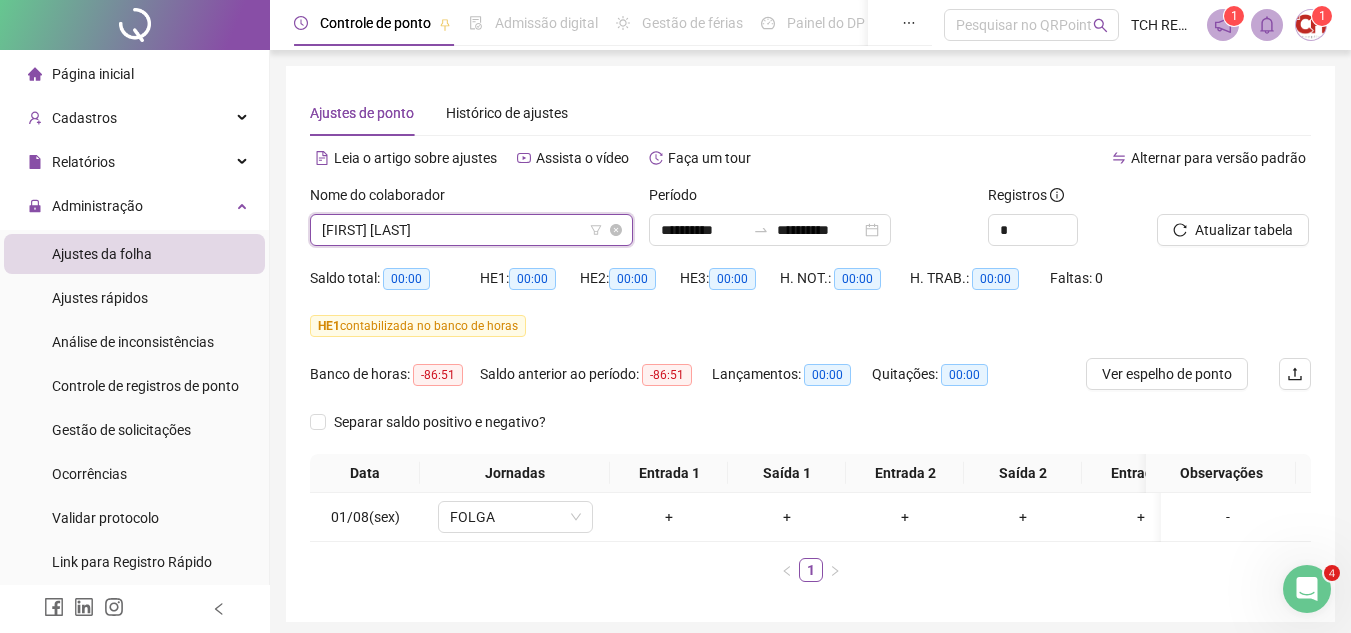 click on "[FIRST] [LAST]" at bounding box center [471, 230] 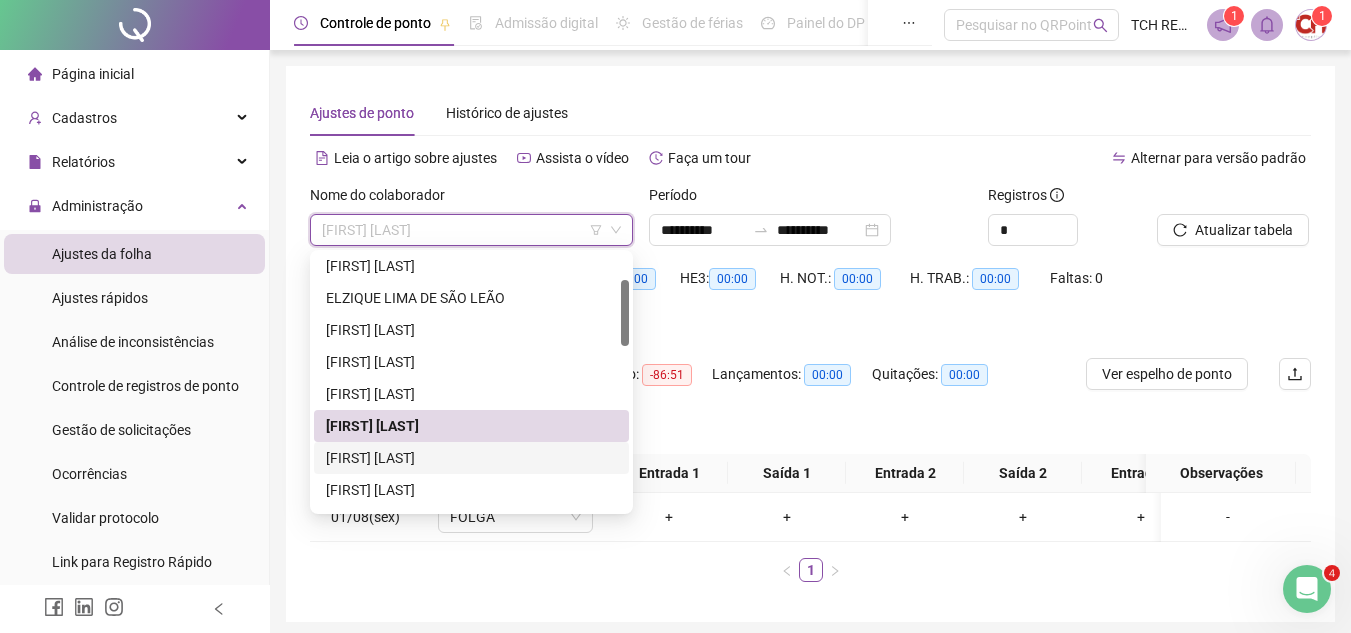 click on "[FIRST] [LAST]" at bounding box center [471, 458] 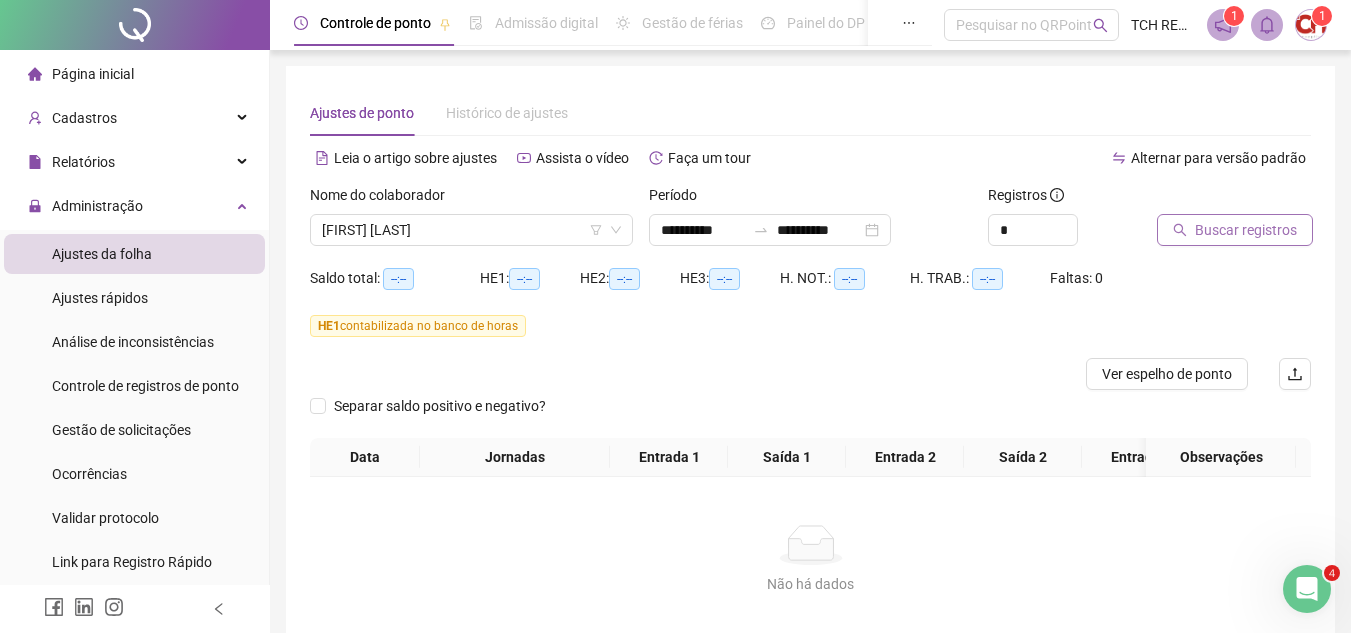 click on "Buscar registros" at bounding box center [1235, 230] 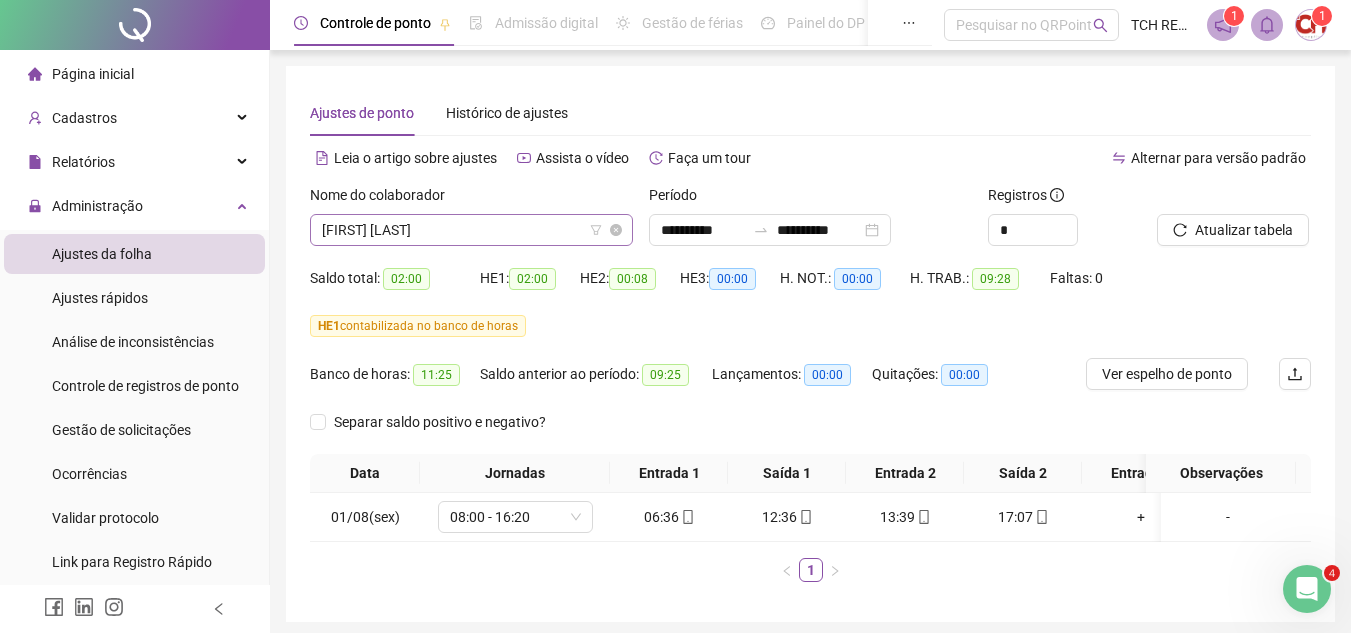 click on "[FIRST] [LAST]" at bounding box center [471, 230] 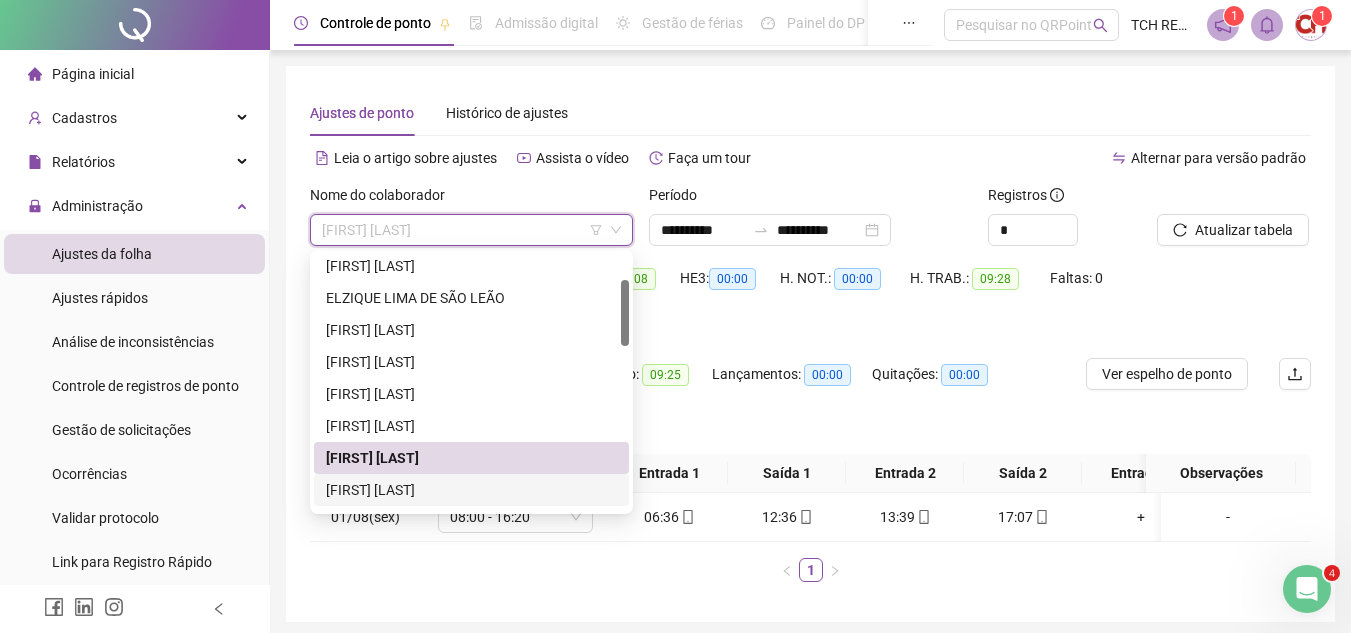 click on "[FIRST] [LAST]" at bounding box center (471, 490) 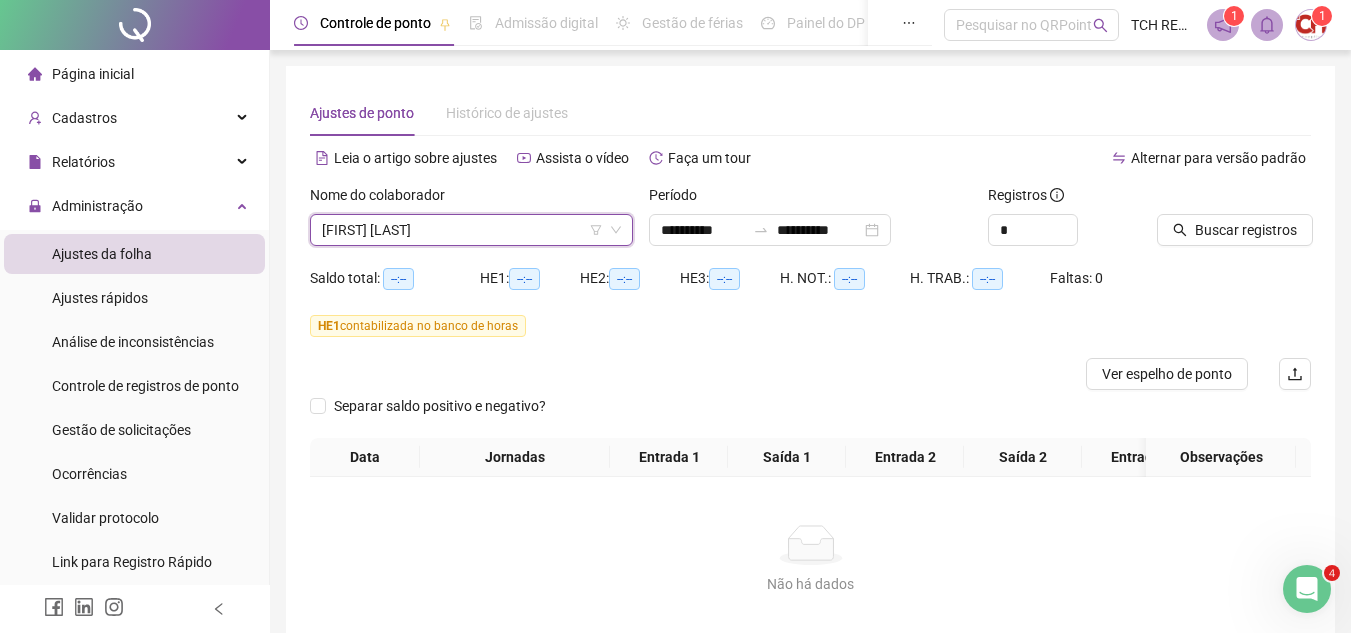 click at bounding box center (1209, 199) 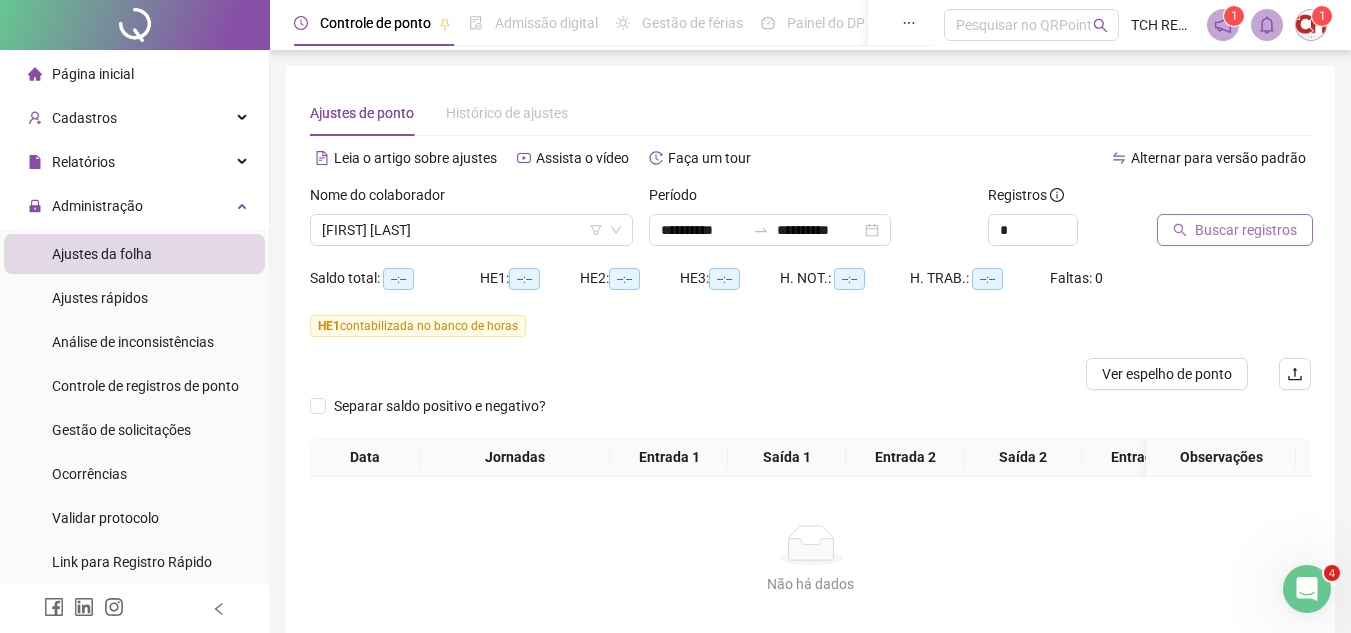 click on "Buscar registros" at bounding box center (1246, 230) 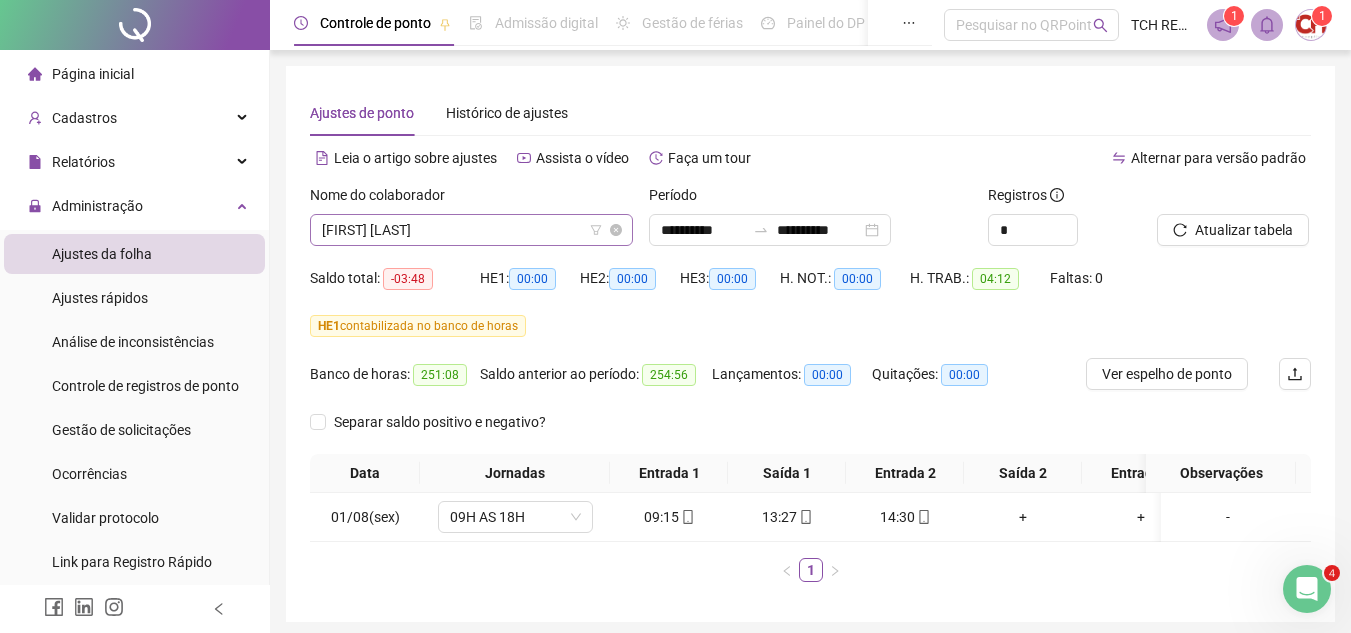 click on "[FIRST] [LAST]" at bounding box center [471, 230] 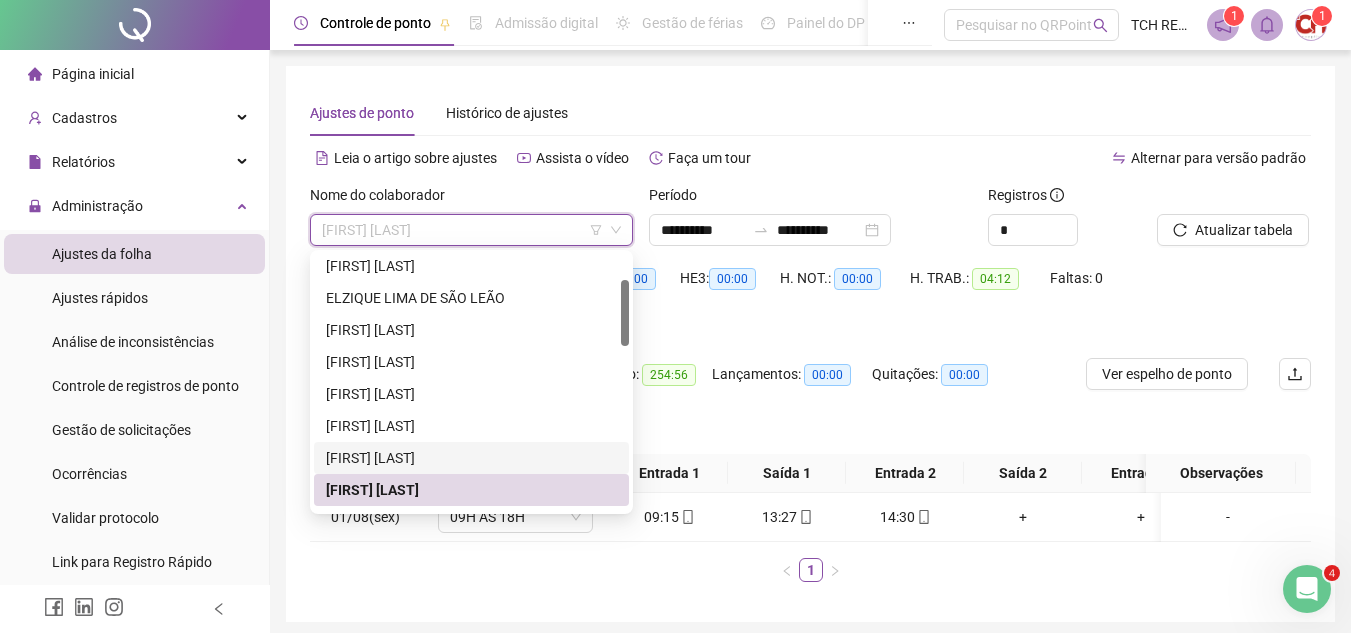 scroll, scrollTop: 200, scrollLeft: 0, axis: vertical 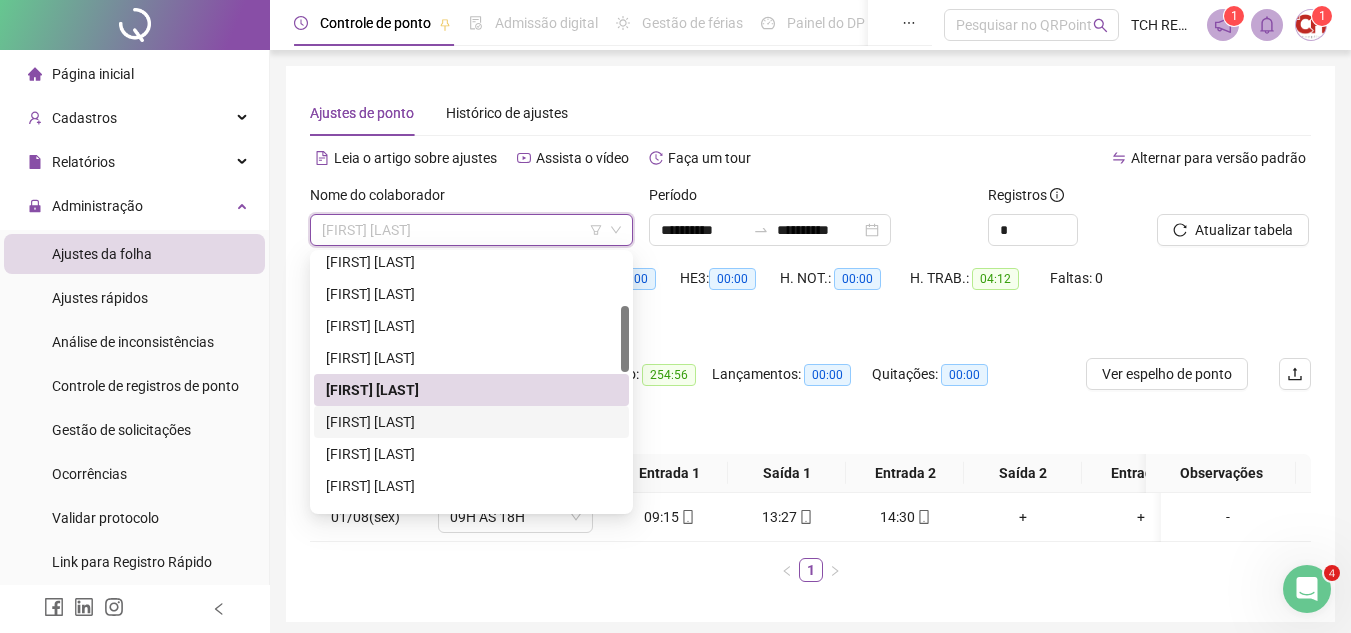 click on "[FIRST] [LAST]" at bounding box center (471, 422) 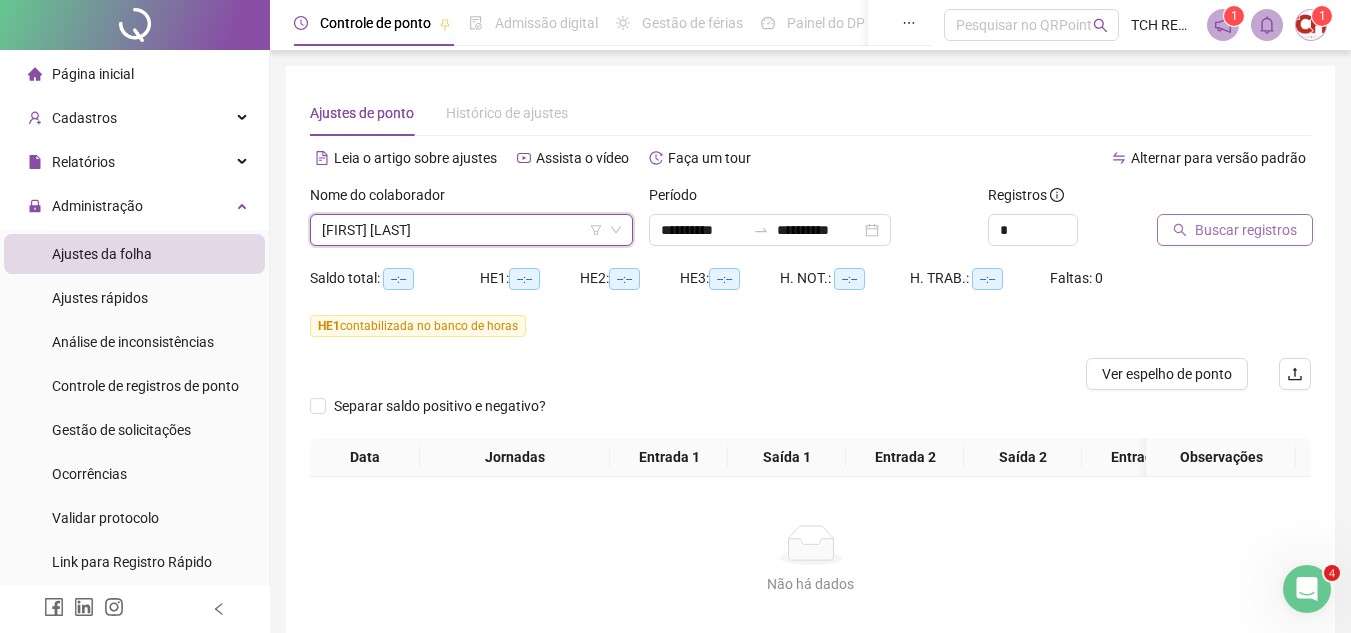 click on "Buscar registros" at bounding box center [1246, 230] 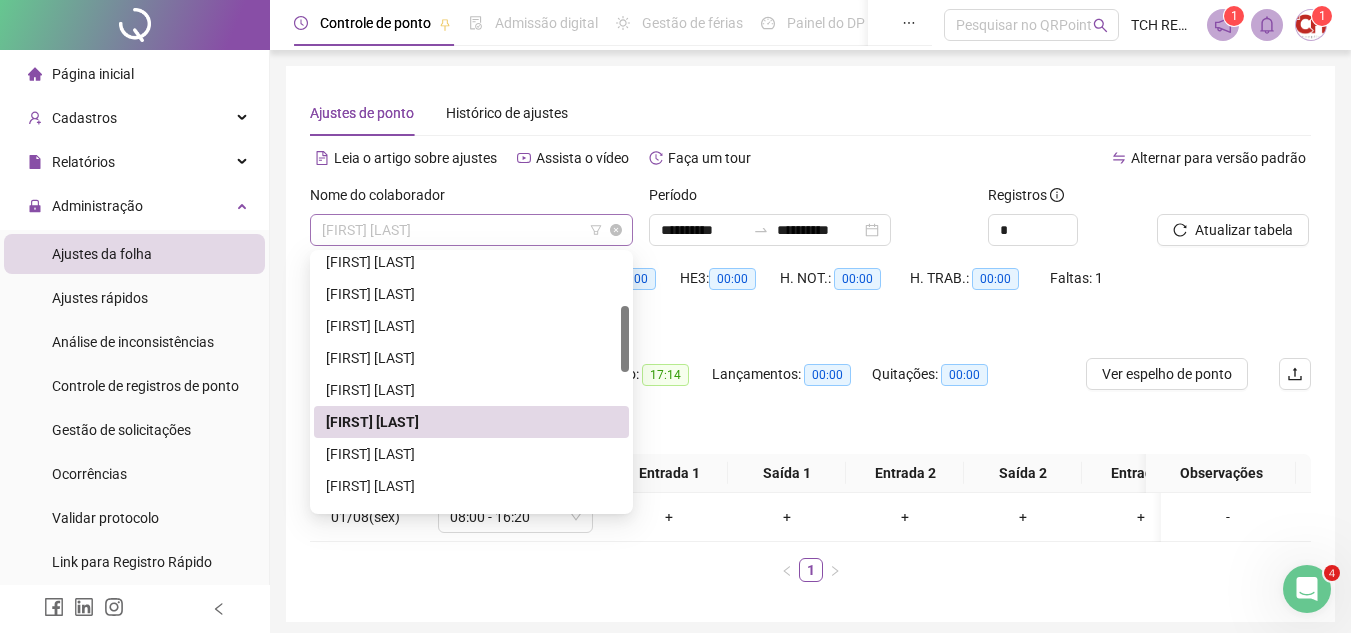 click on "[FIRST] [LAST]" at bounding box center (471, 230) 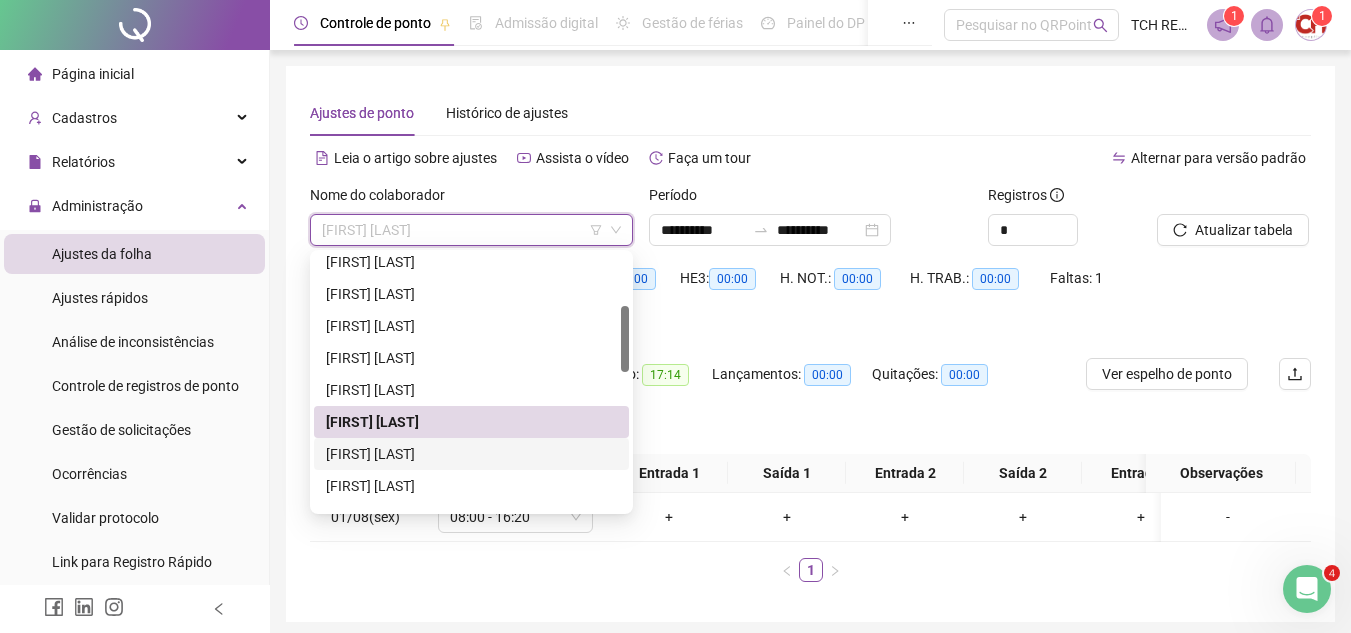 click on "[FIRST] [LAST]" at bounding box center (471, 454) 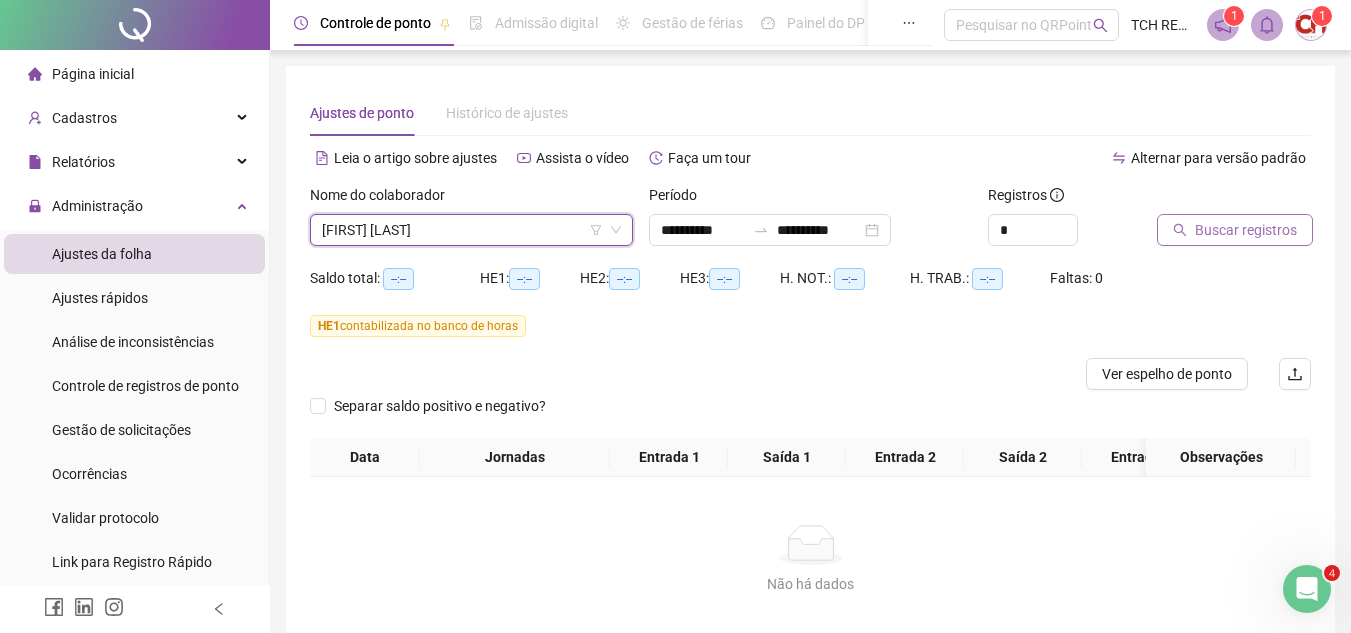 click on "Buscar registros" at bounding box center [1246, 230] 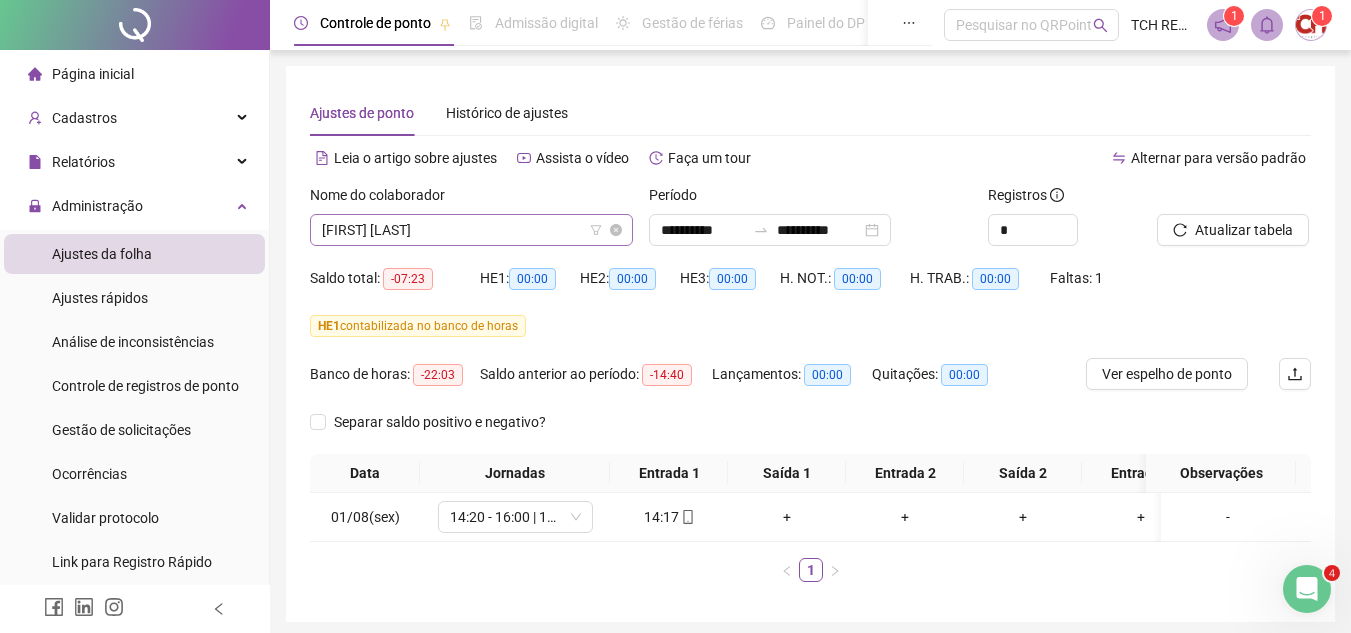 click on "[FIRST] [LAST]" at bounding box center (471, 230) 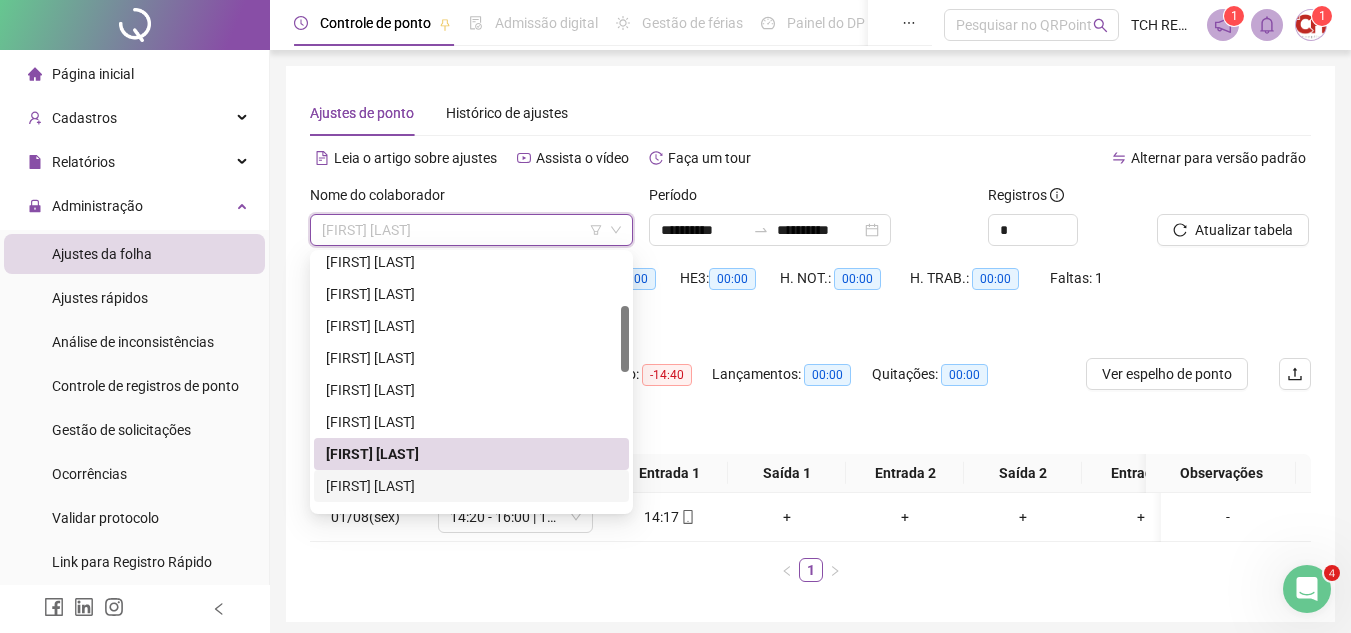click on "[FIRST] [LAST]" at bounding box center (471, 486) 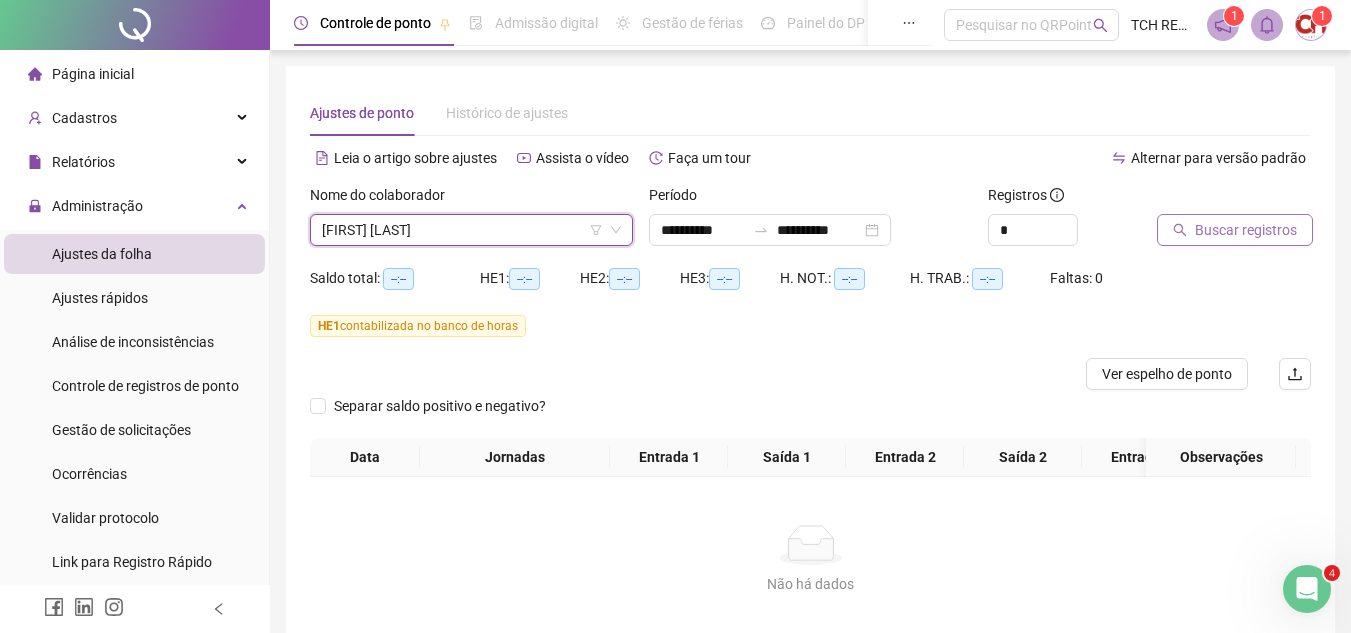 click on "Buscar registros" at bounding box center [1235, 230] 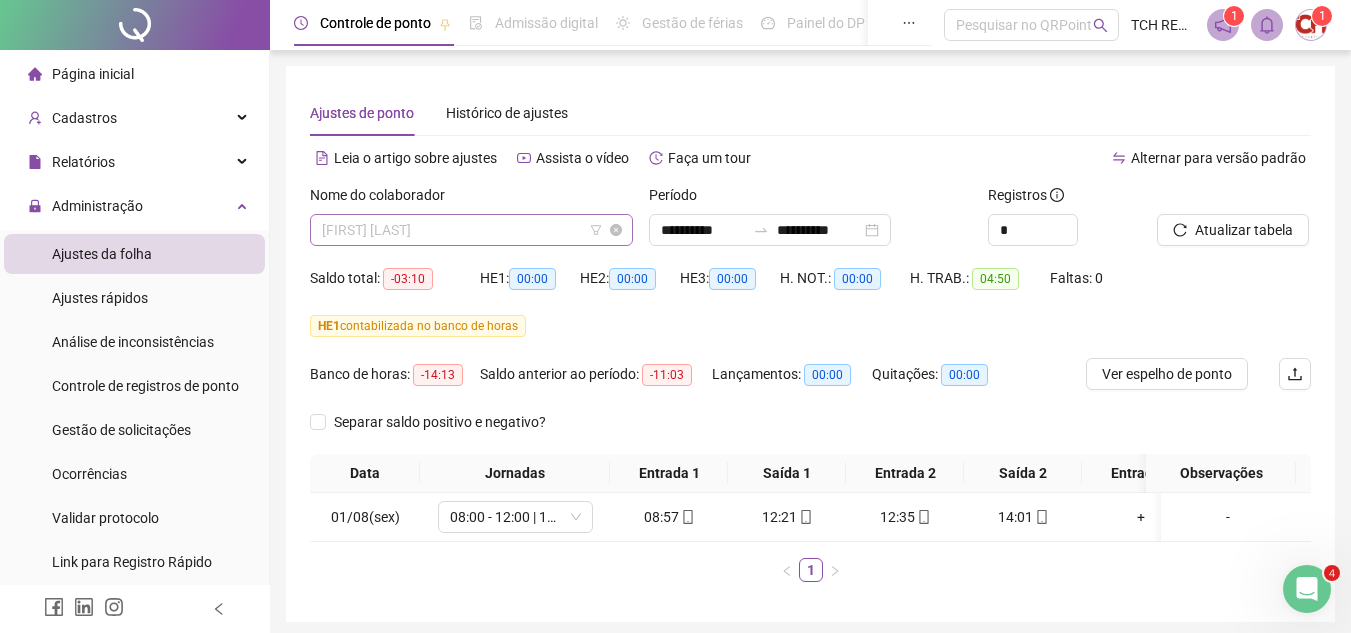 click on "[FIRST] [LAST]" at bounding box center [471, 230] 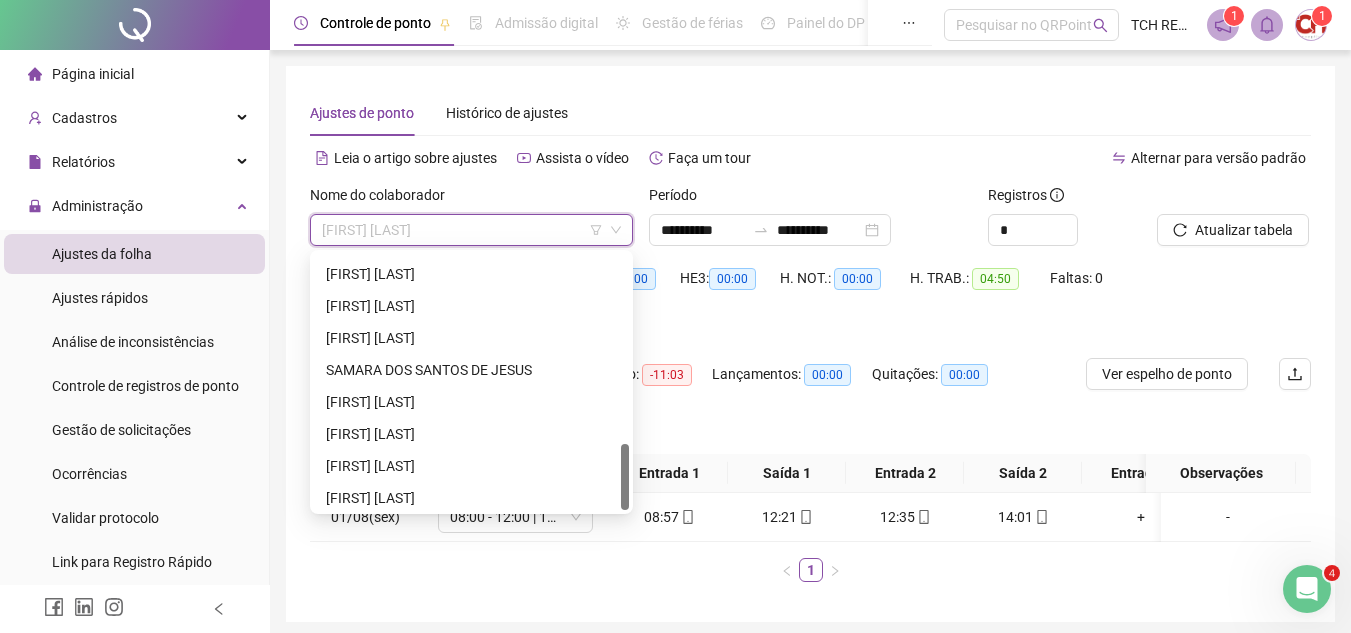 scroll, scrollTop: 736, scrollLeft: 0, axis: vertical 